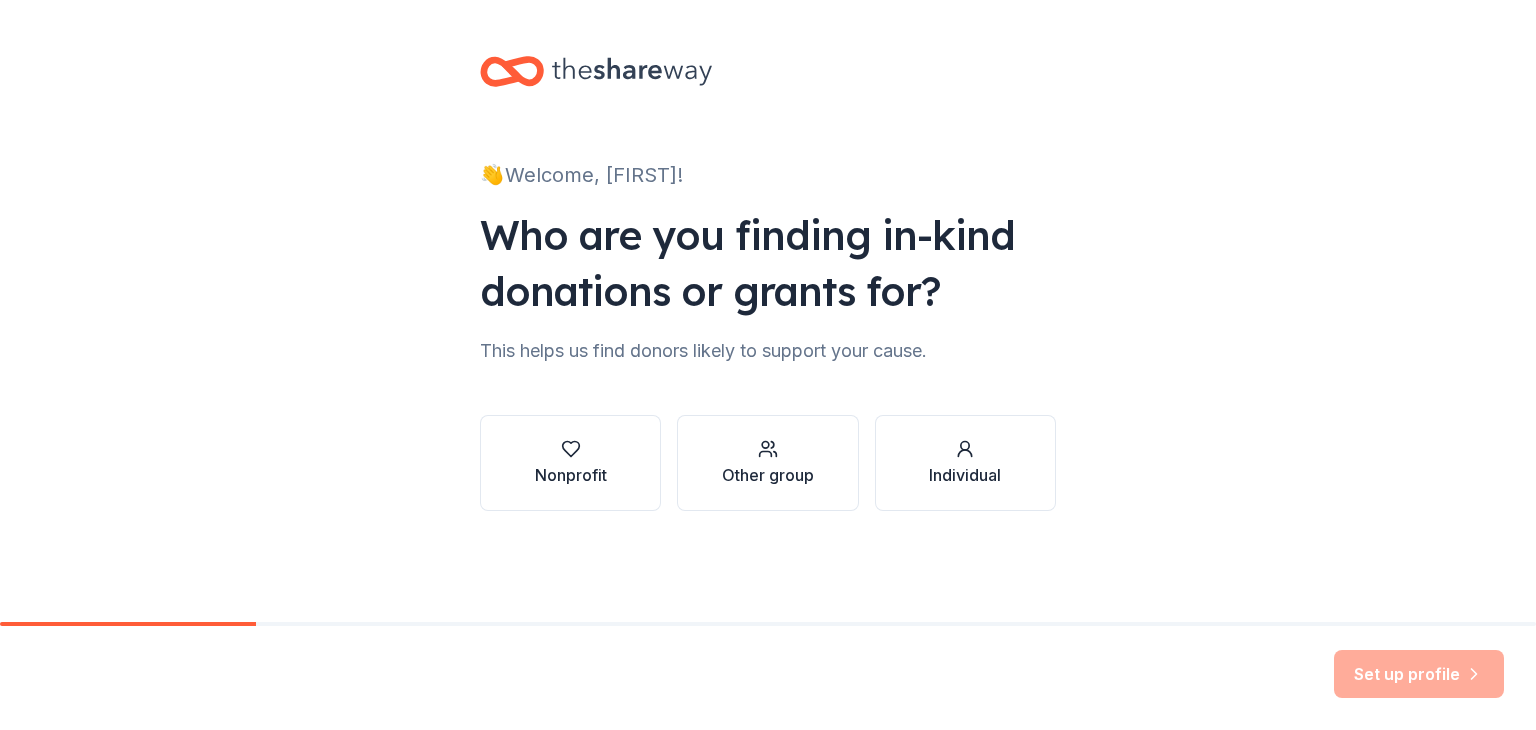 scroll, scrollTop: 0, scrollLeft: 0, axis: both 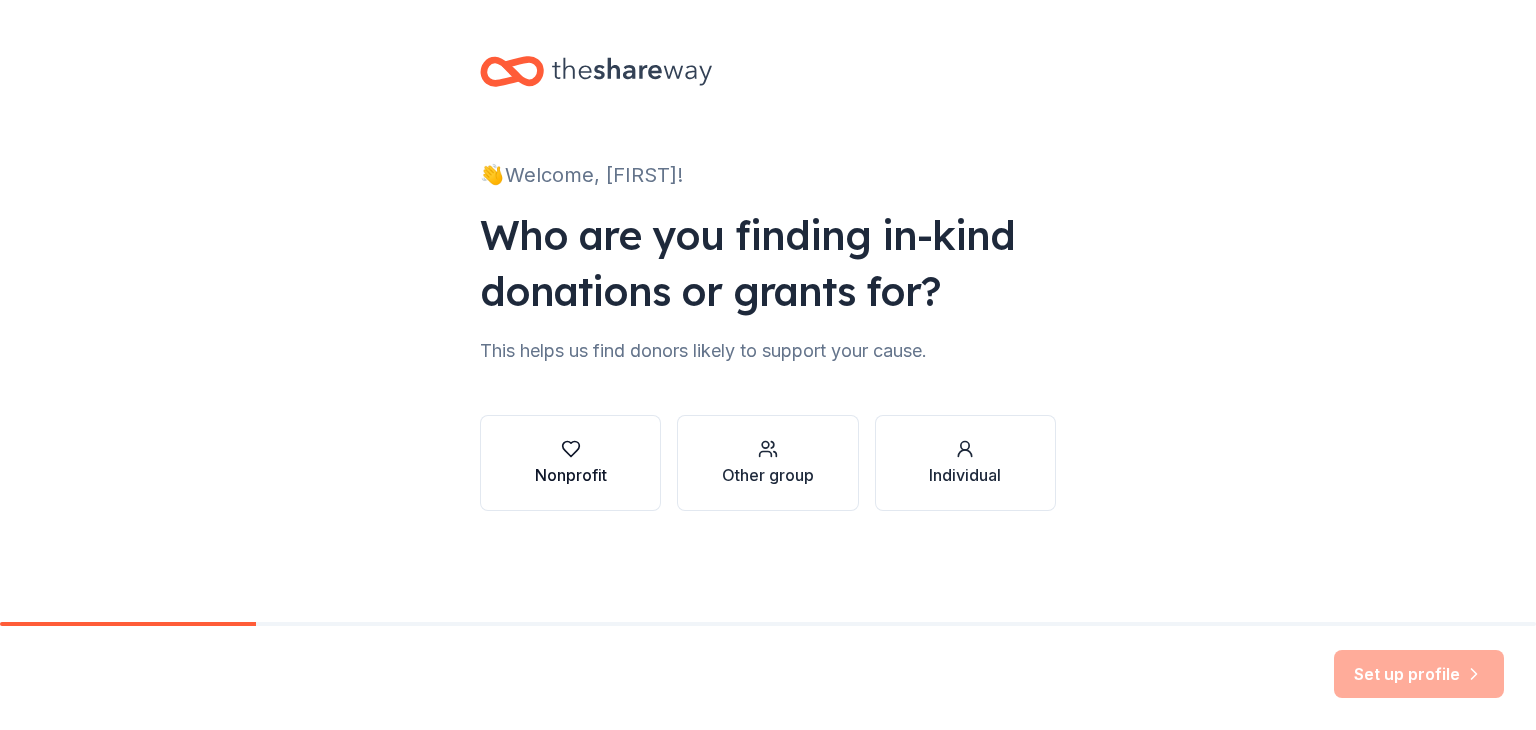 click on "Nonprofit" at bounding box center (570, 463) 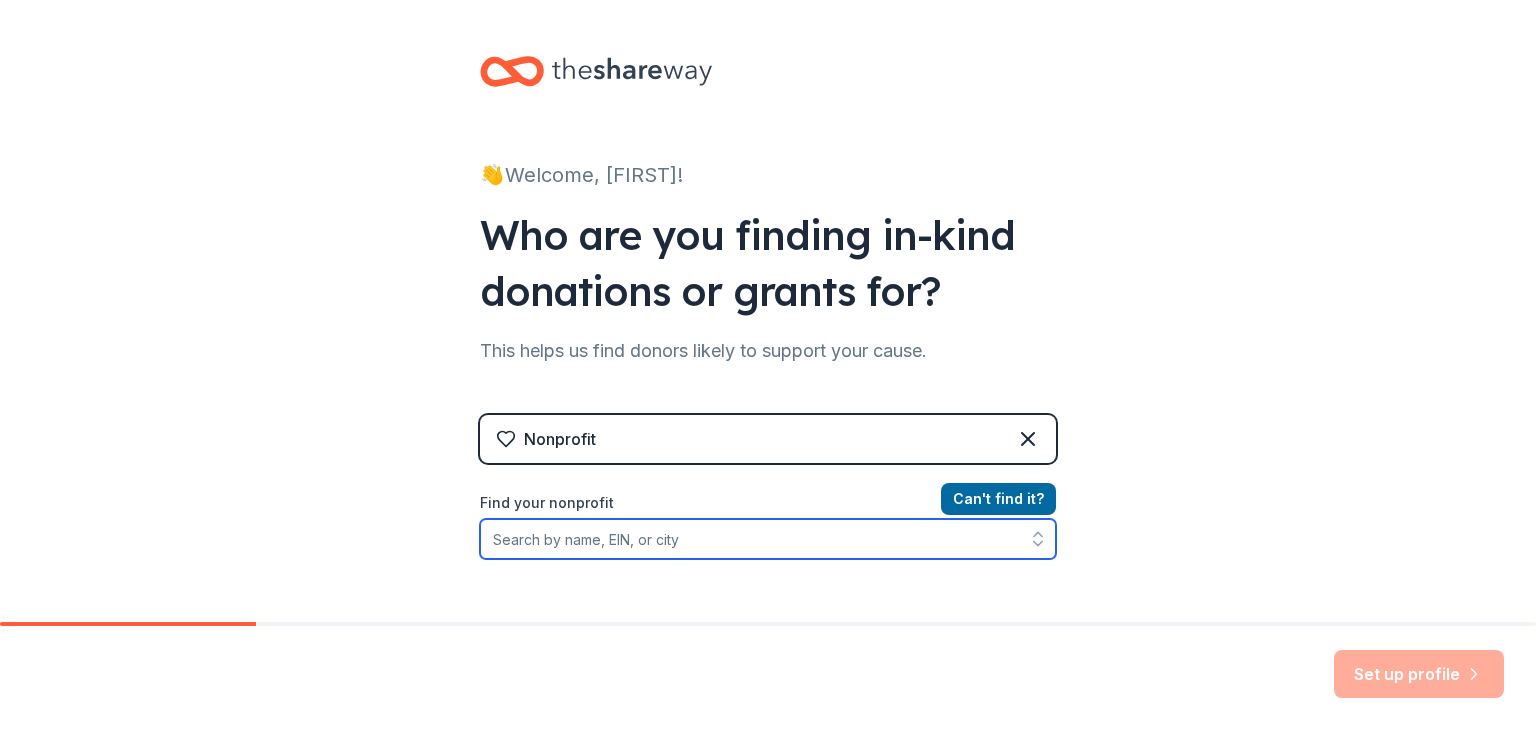 click on "Find your nonprofit" at bounding box center [768, 539] 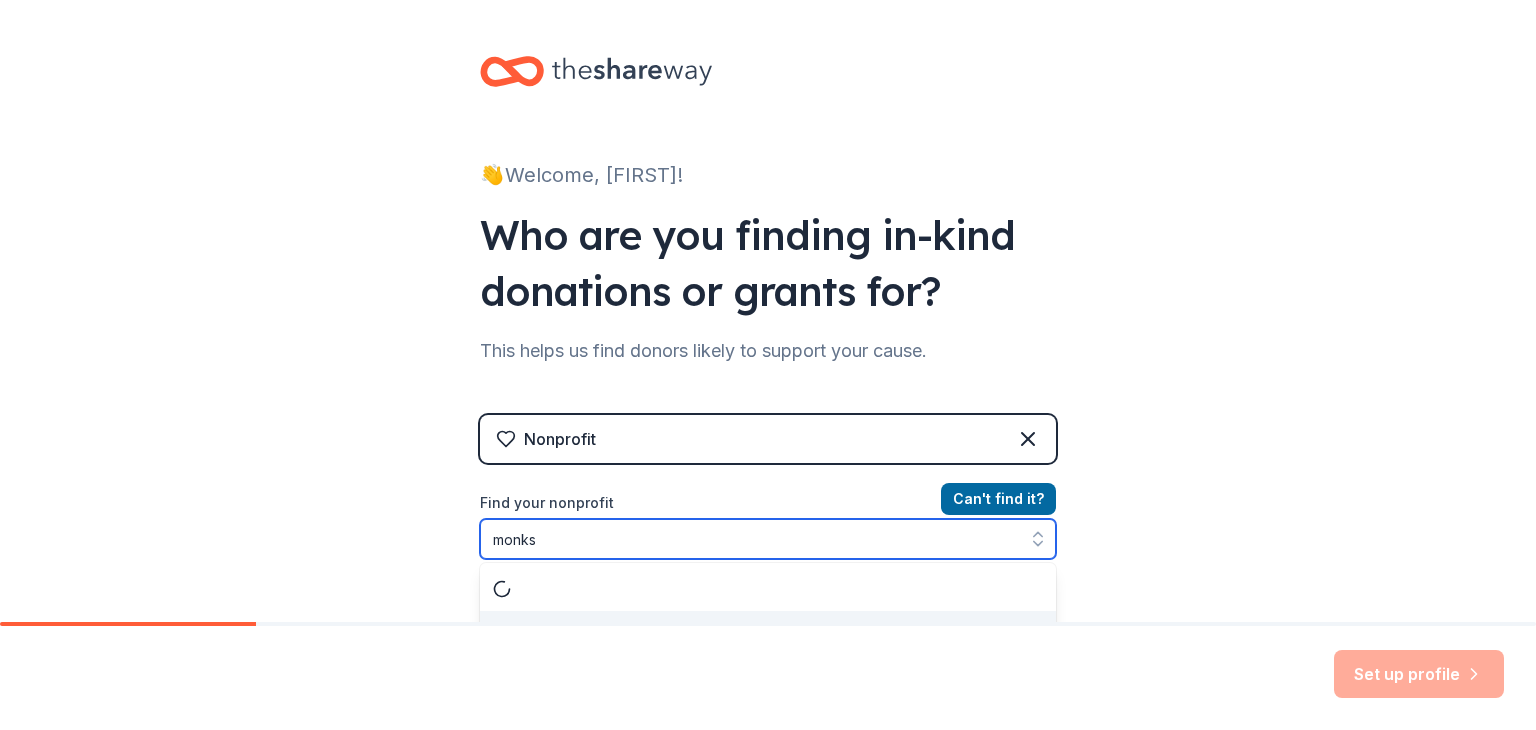 scroll, scrollTop: 37, scrollLeft: 0, axis: vertical 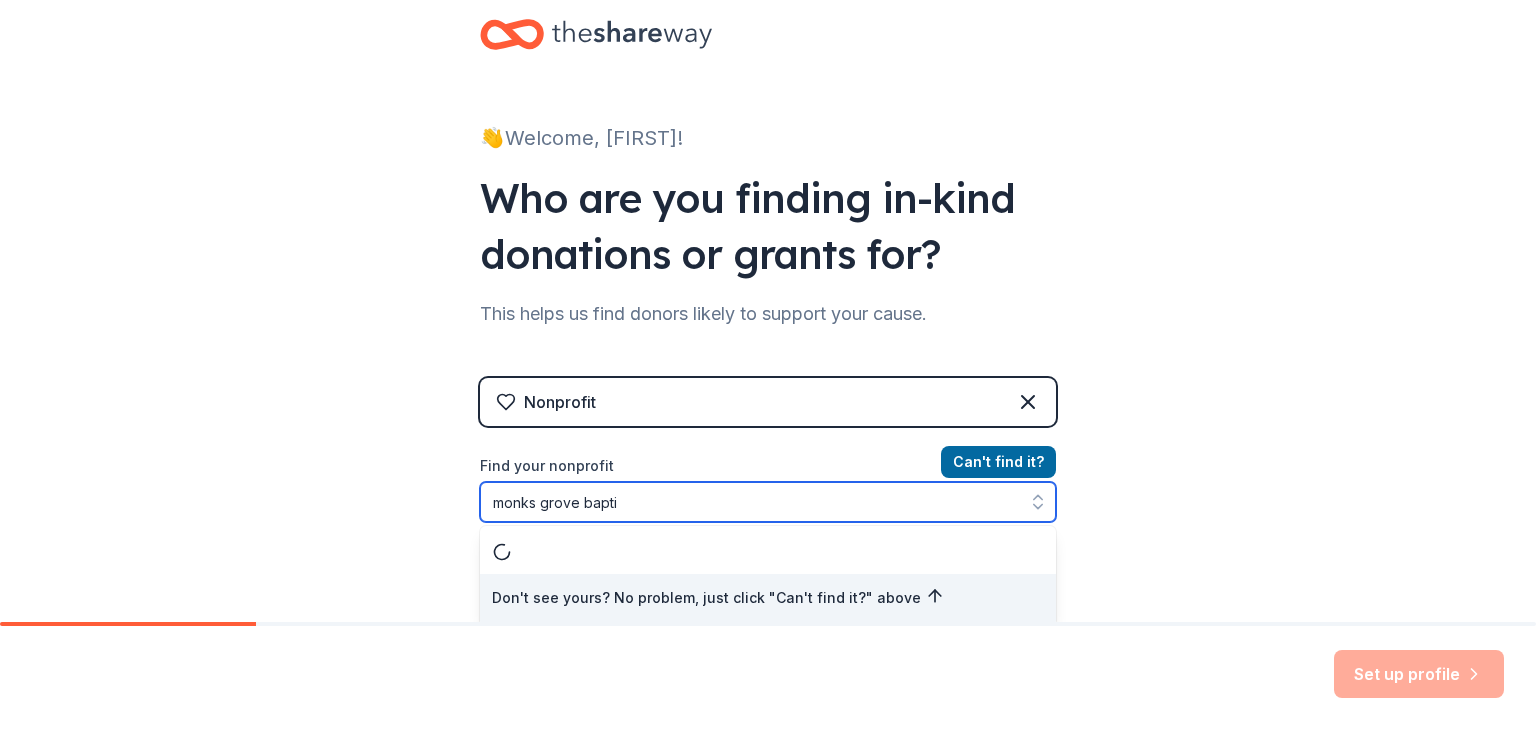 type on "monks grove baptis" 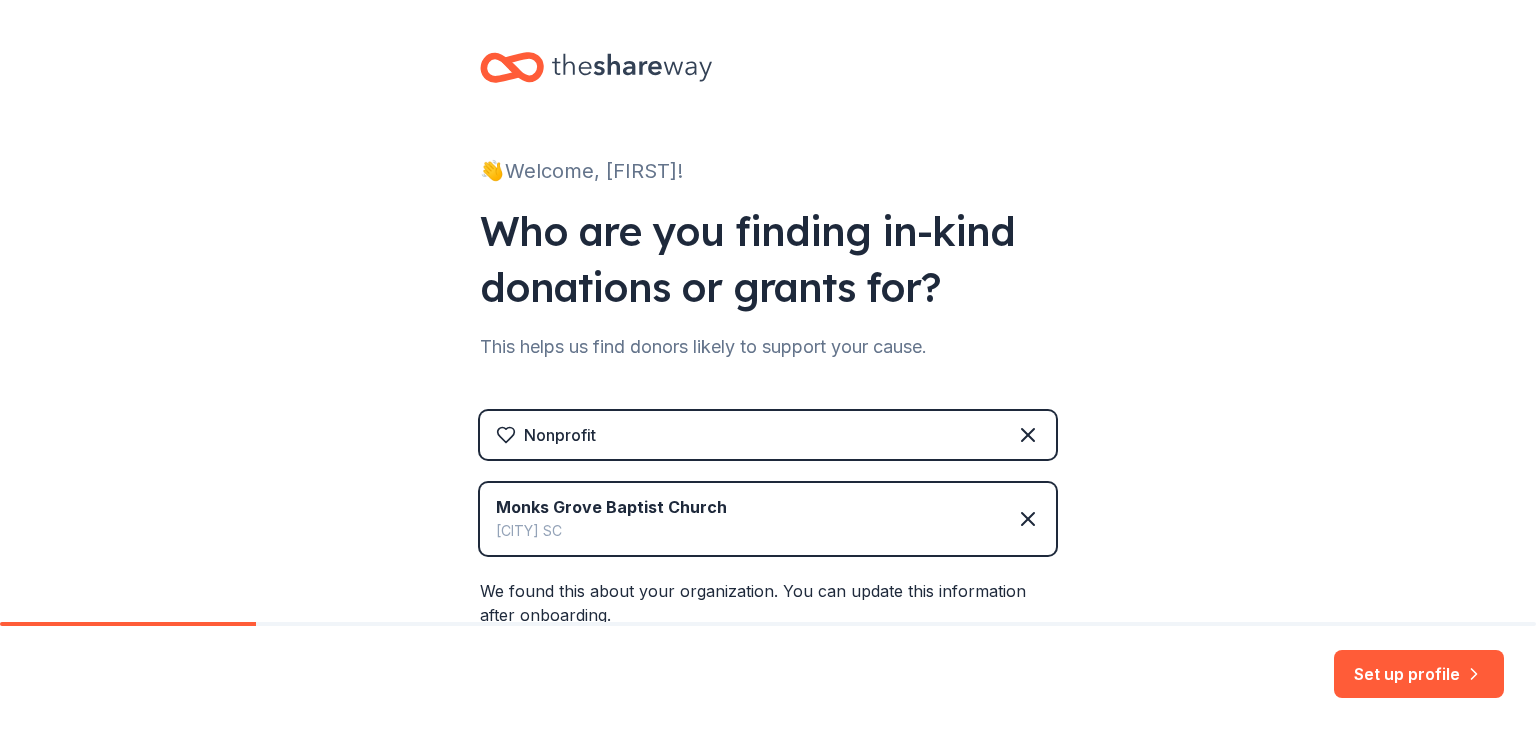 scroll, scrollTop: 0, scrollLeft: 0, axis: both 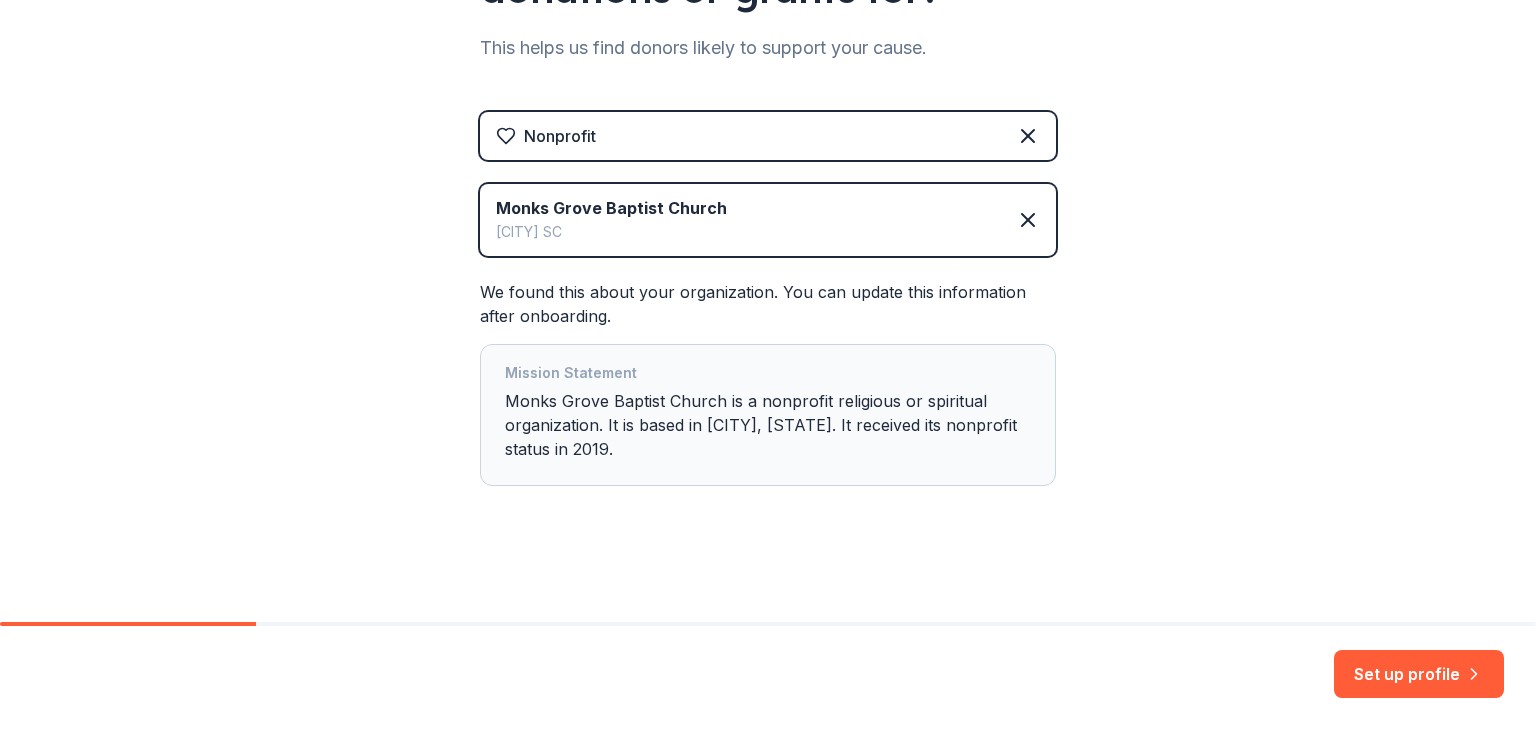 click on "Set up profile" at bounding box center (768, 678) 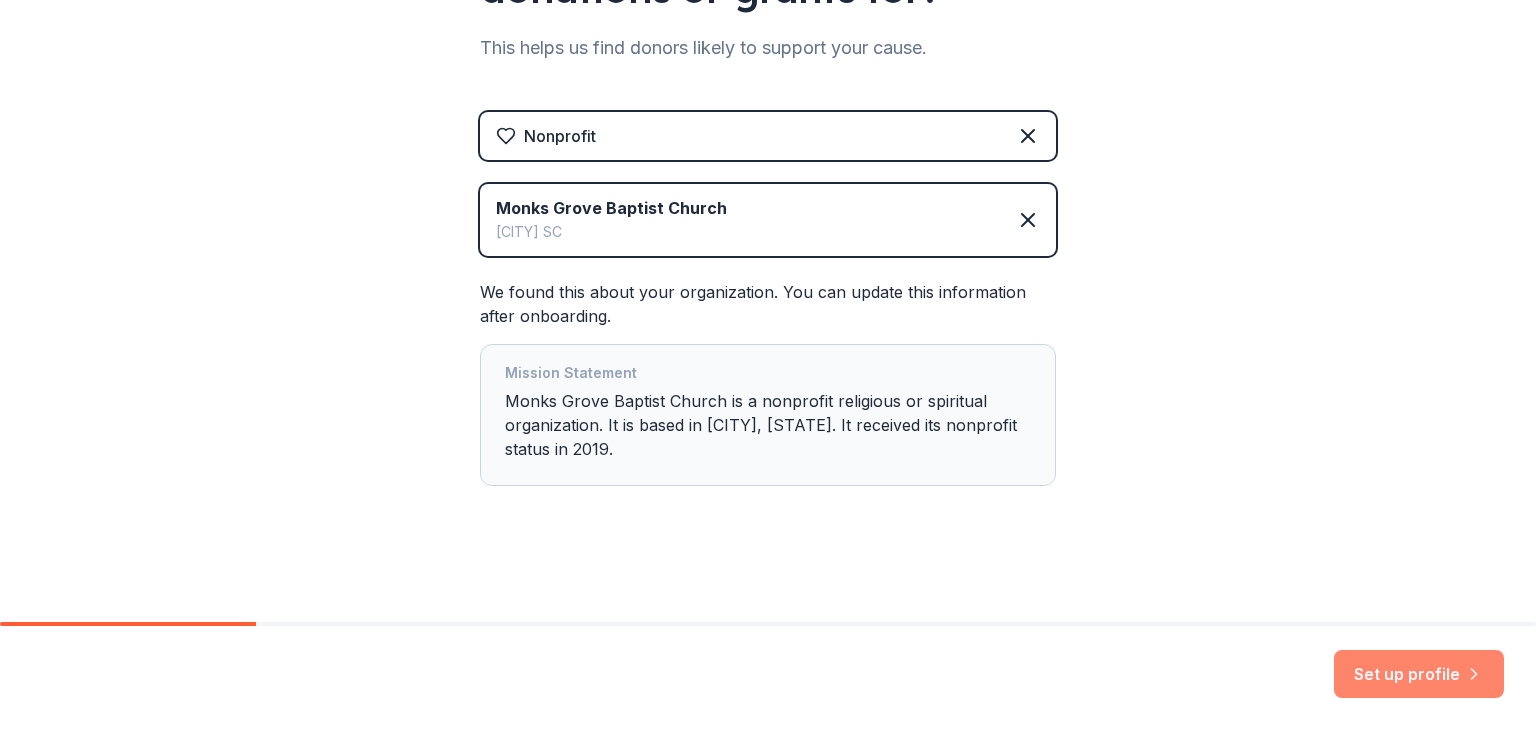 click on "Set up profile" at bounding box center [1419, 674] 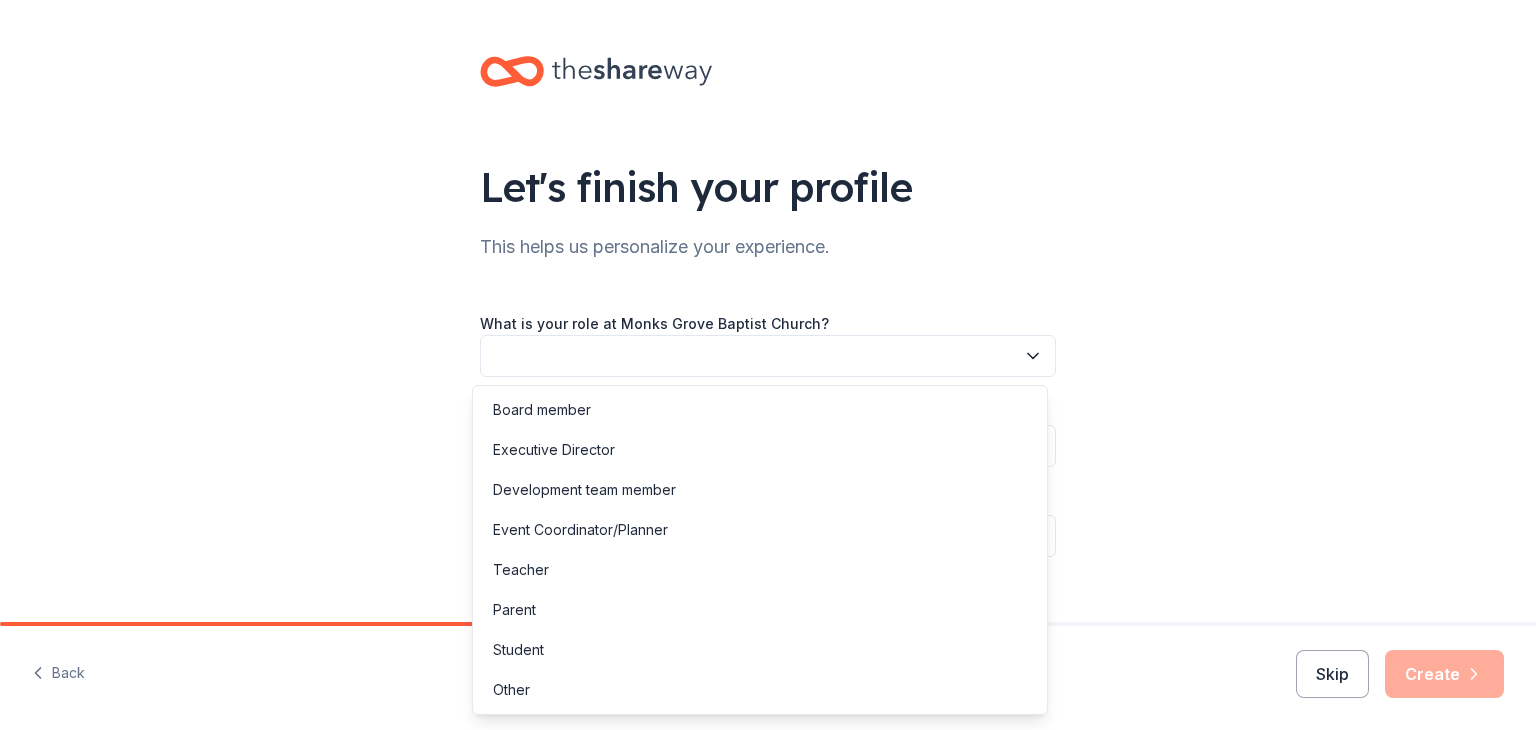 click at bounding box center (768, 356) 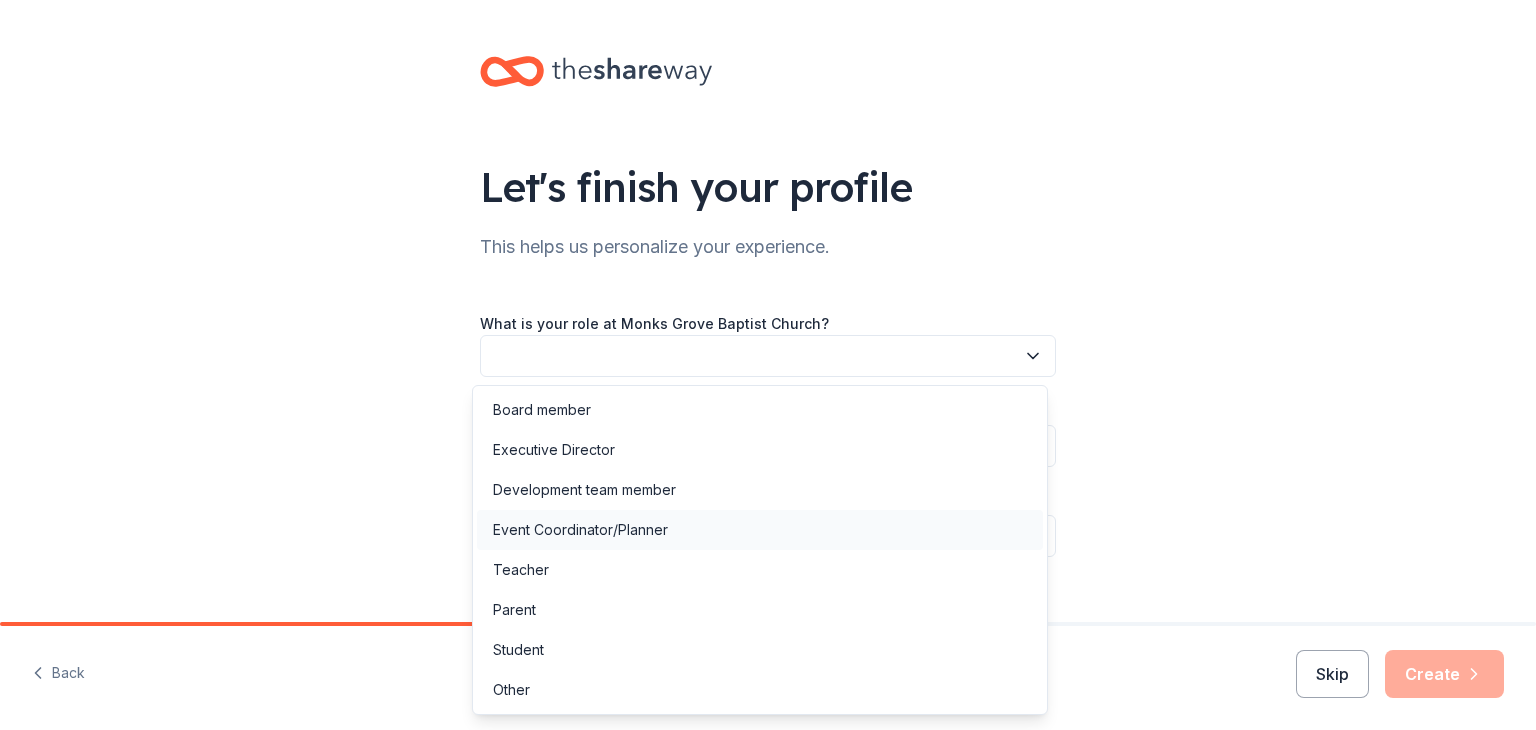 click on "Event Coordinator/Planner" at bounding box center [760, 530] 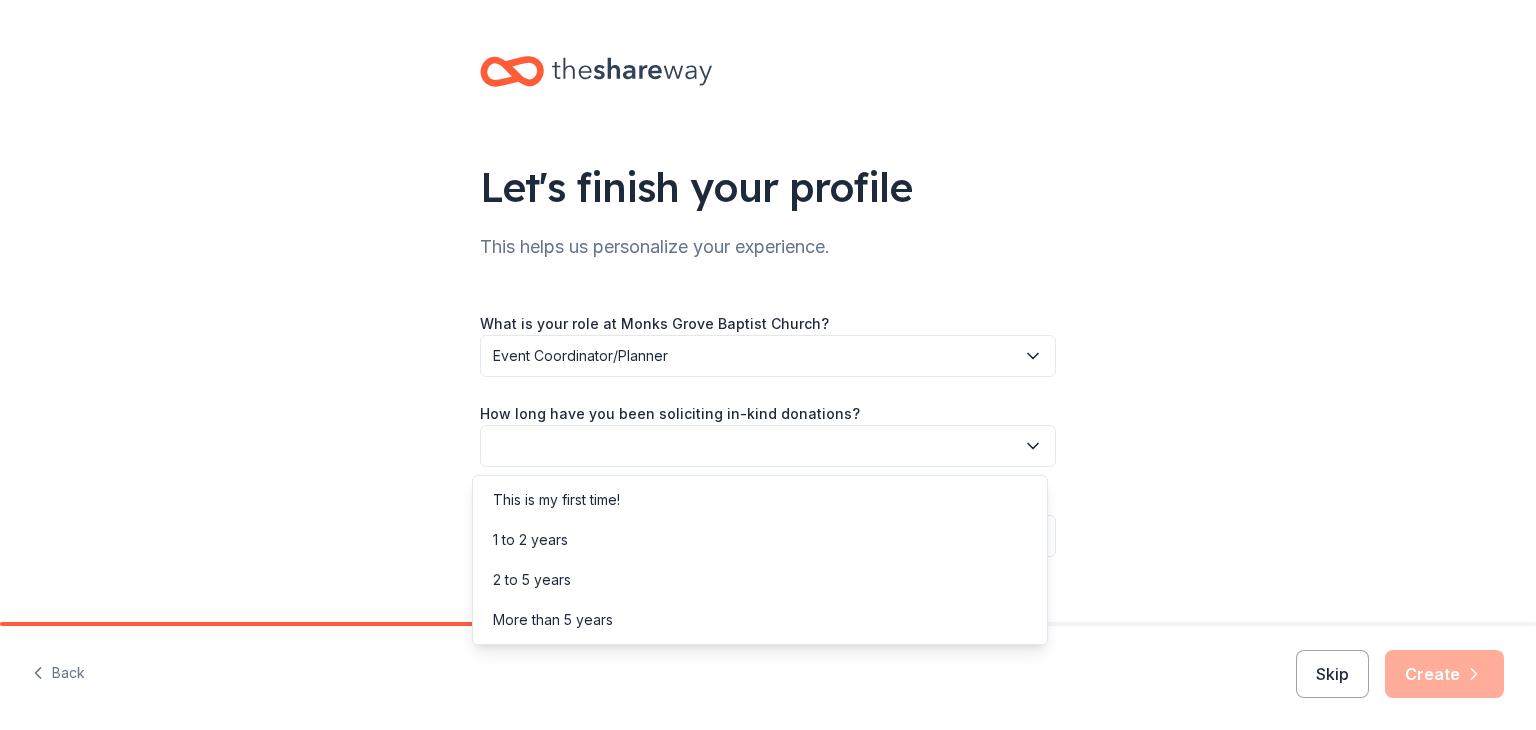 click at bounding box center [768, 446] 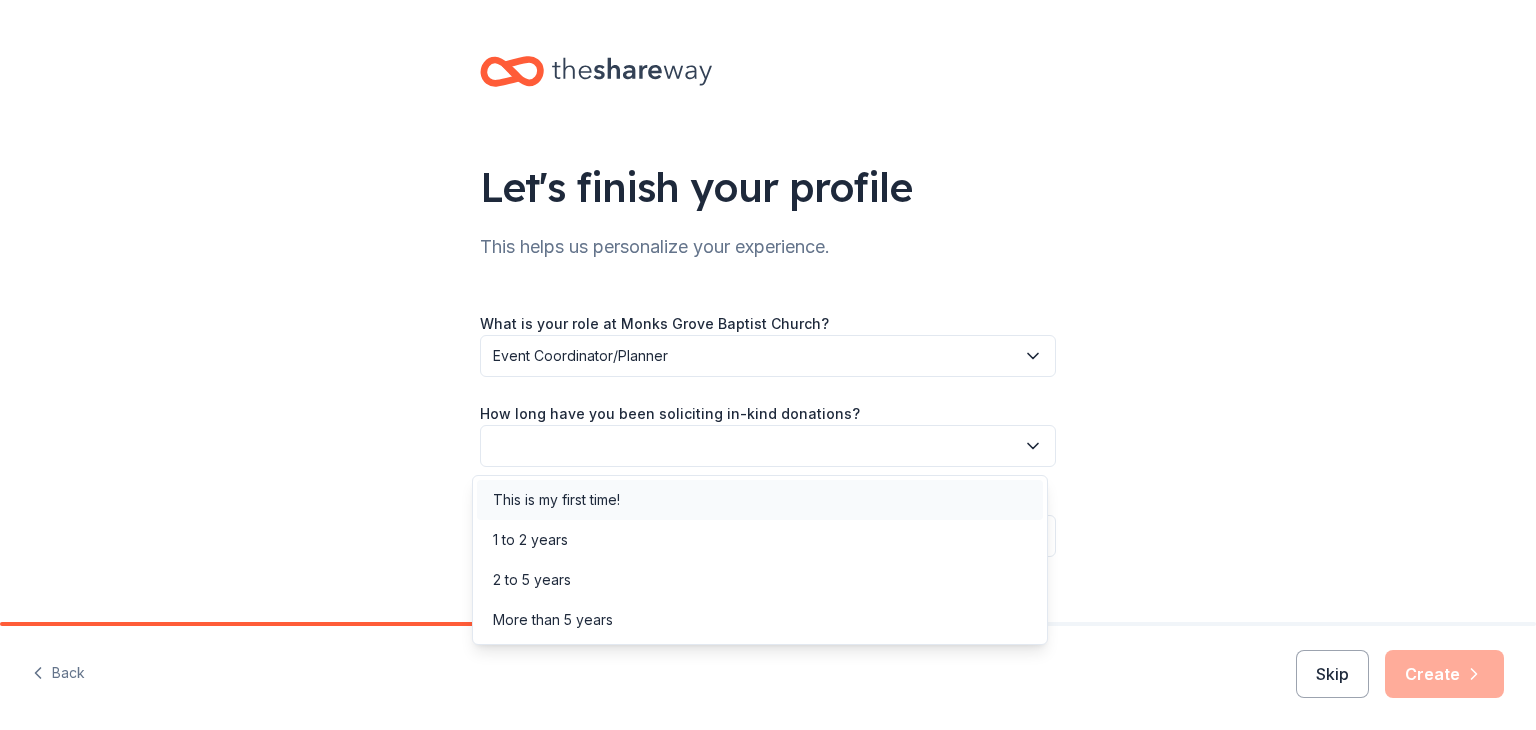 click on "This is my first time!" at bounding box center [760, 500] 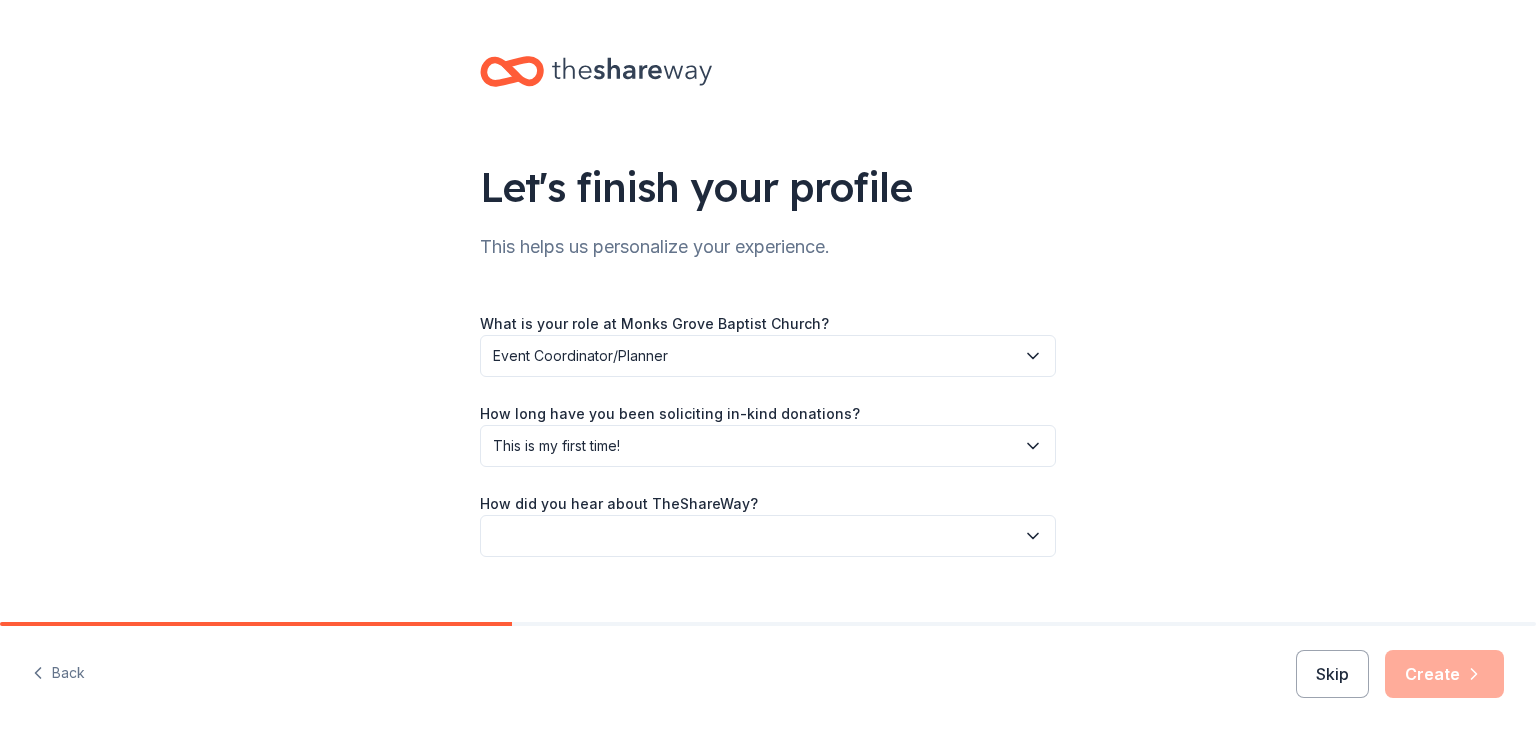 click on "How did you hear about TheShareWay?" at bounding box center (768, 524) 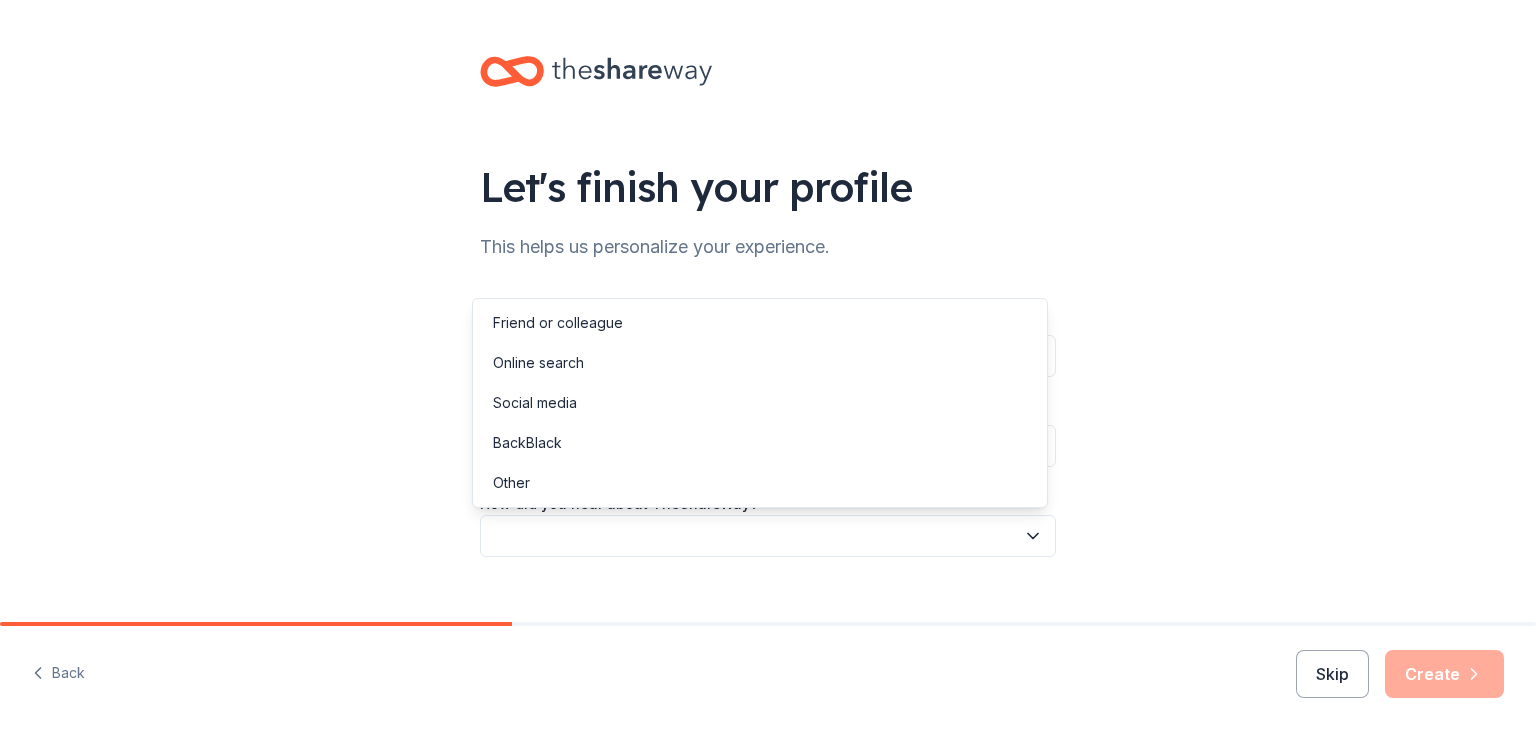 click at bounding box center [768, 536] 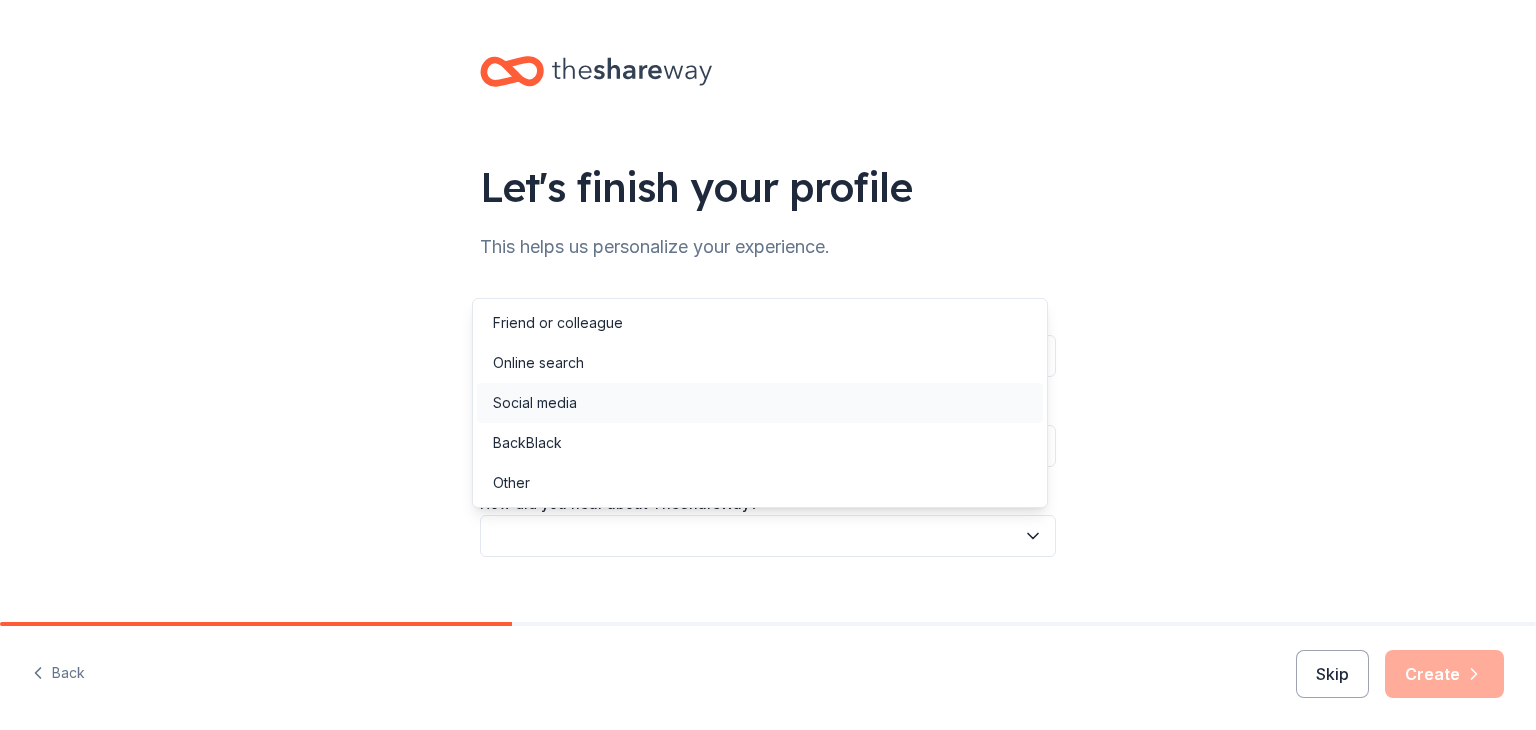 click on "Social media" at bounding box center (760, 403) 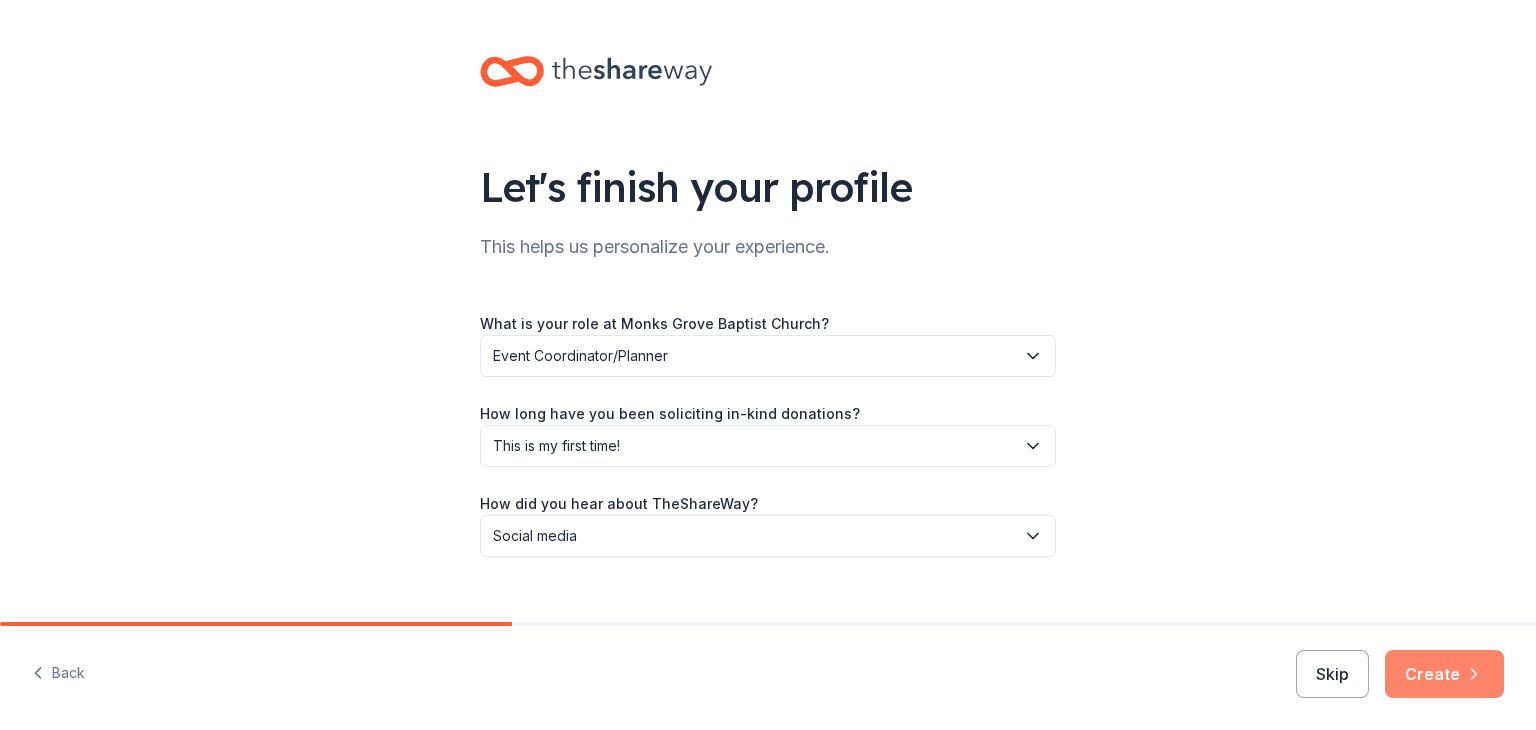click 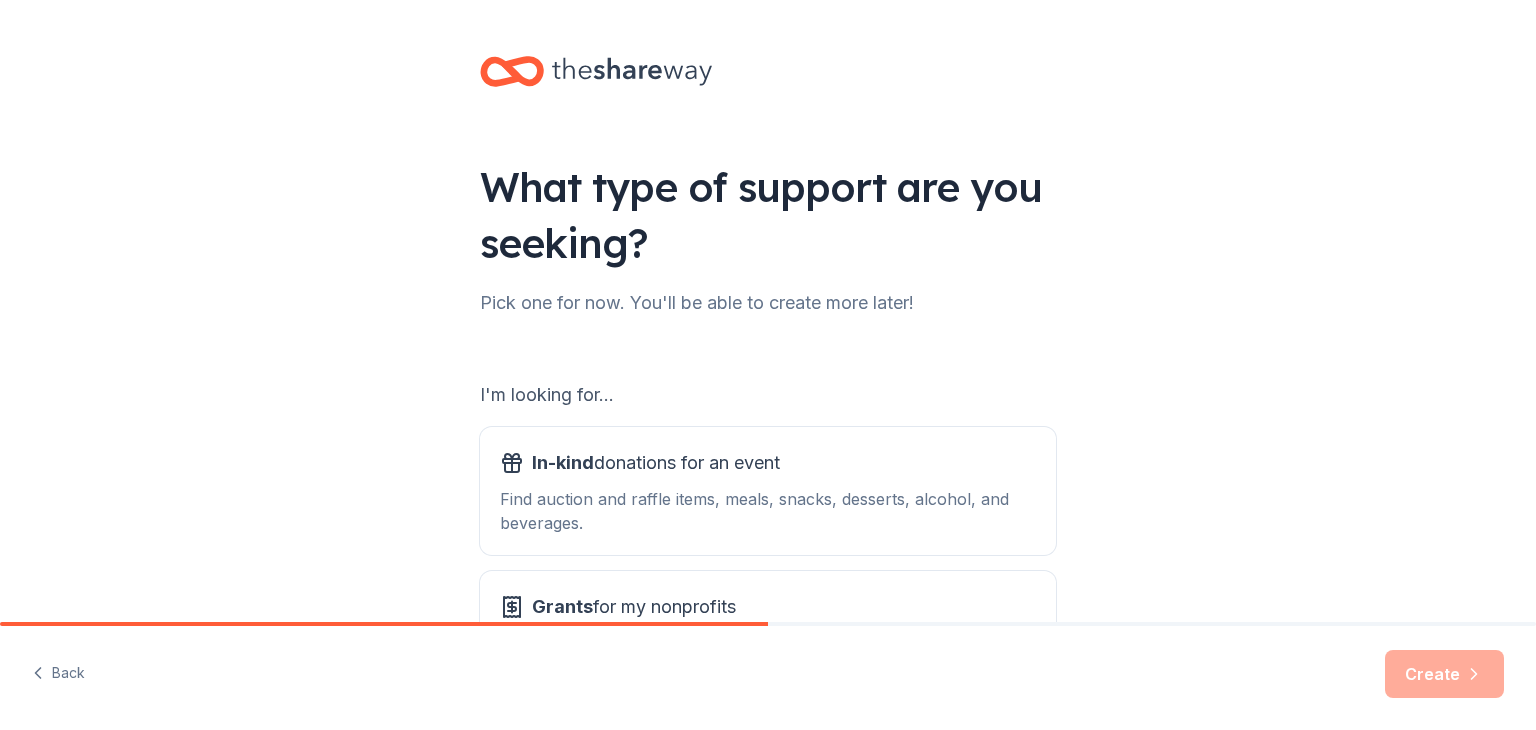scroll, scrollTop: 185, scrollLeft: 0, axis: vertical 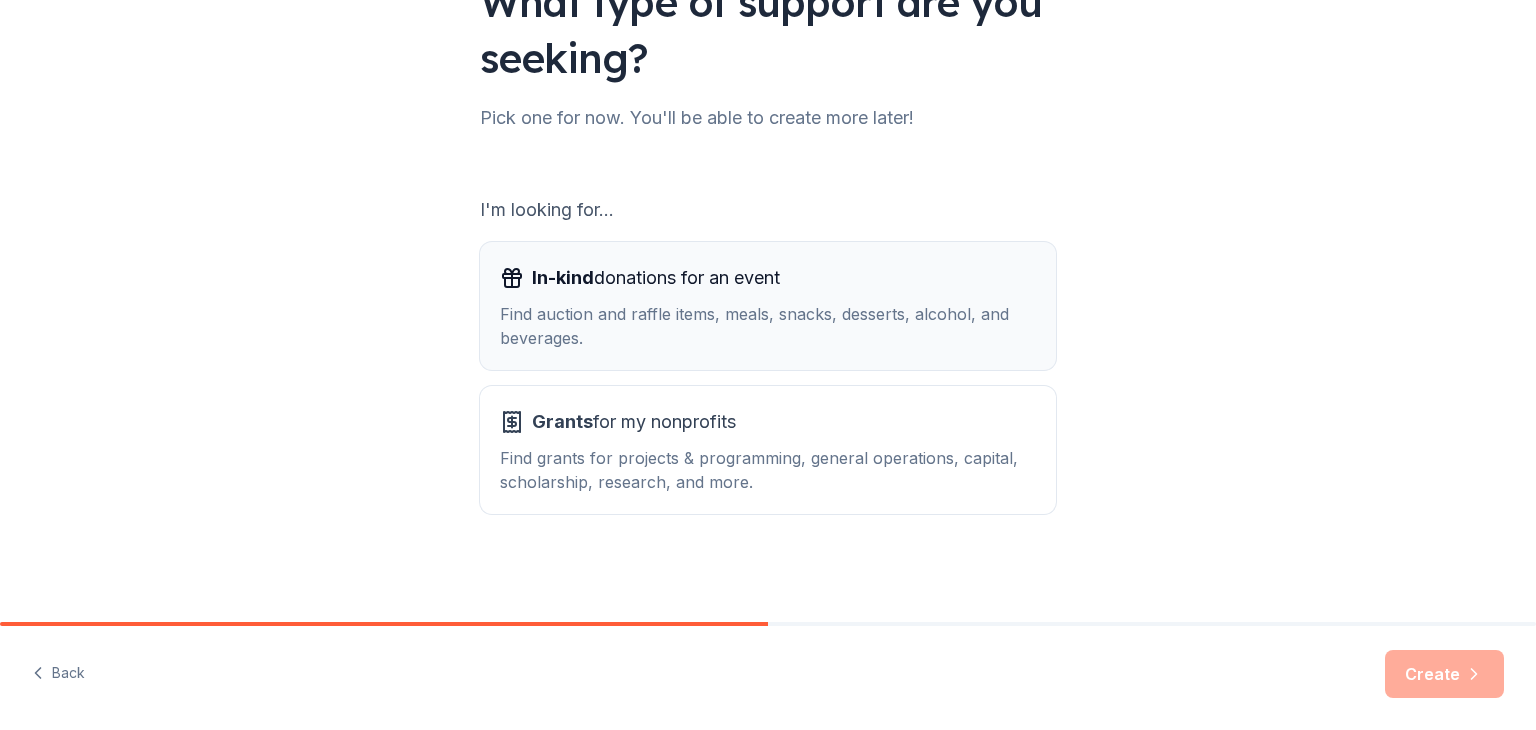 click on "Find auction and raffle items, meals, snacks, desserts, alcohol, and beverages." at bounding box center (768, 326) 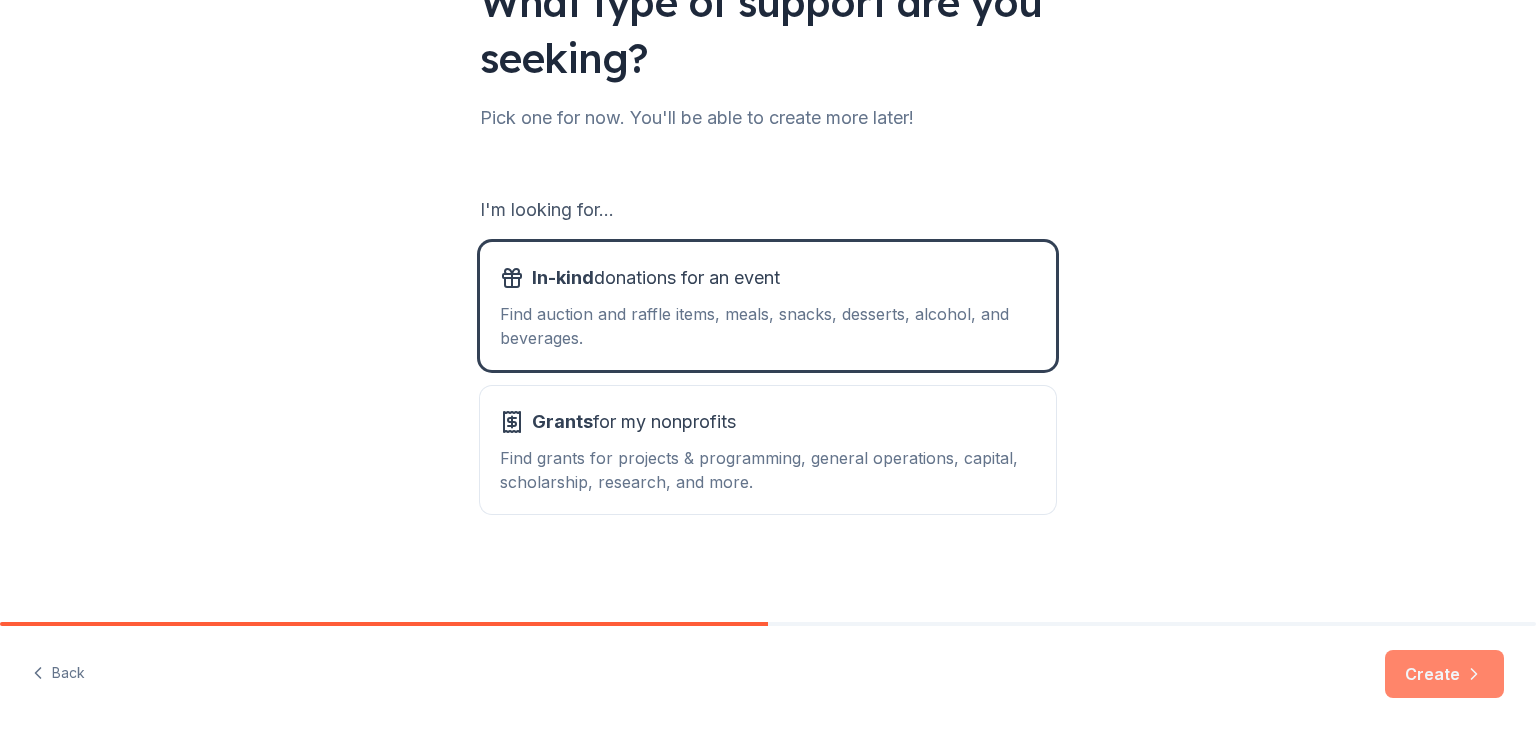 click on "Create" at bounding box center [1444, 674] 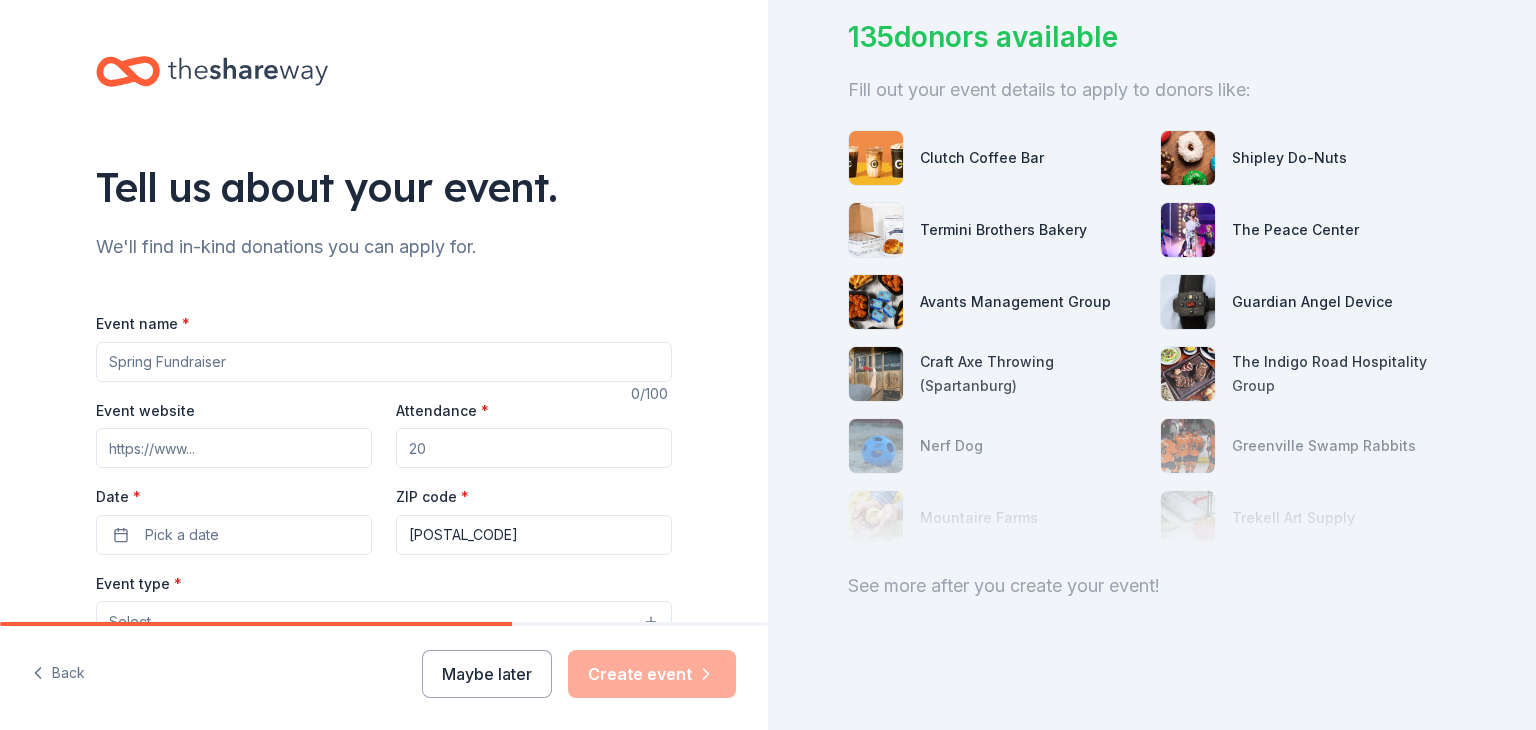 scroll, scrollTop: 160, scrollLeft: 0, axis: vertical 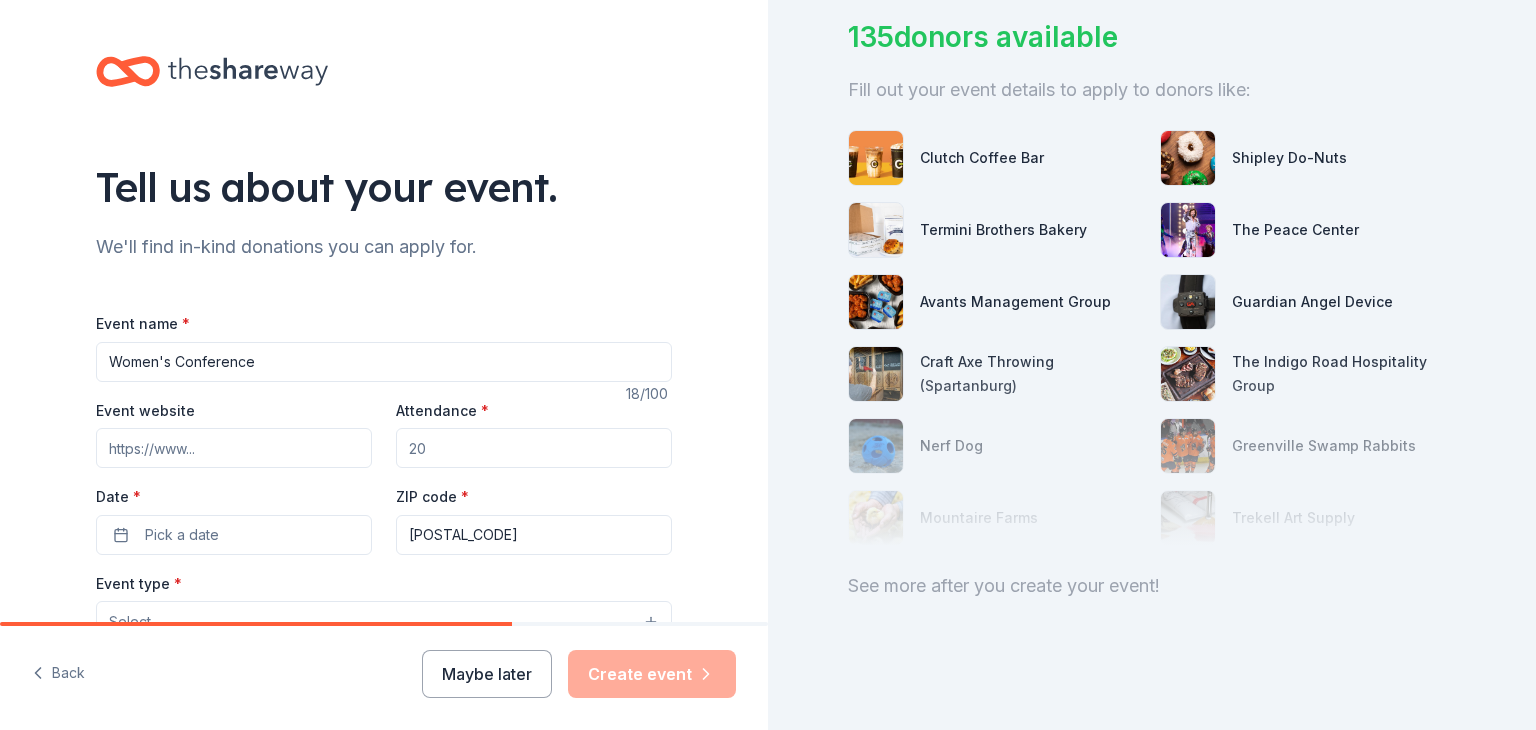 type on "Women's Conference" 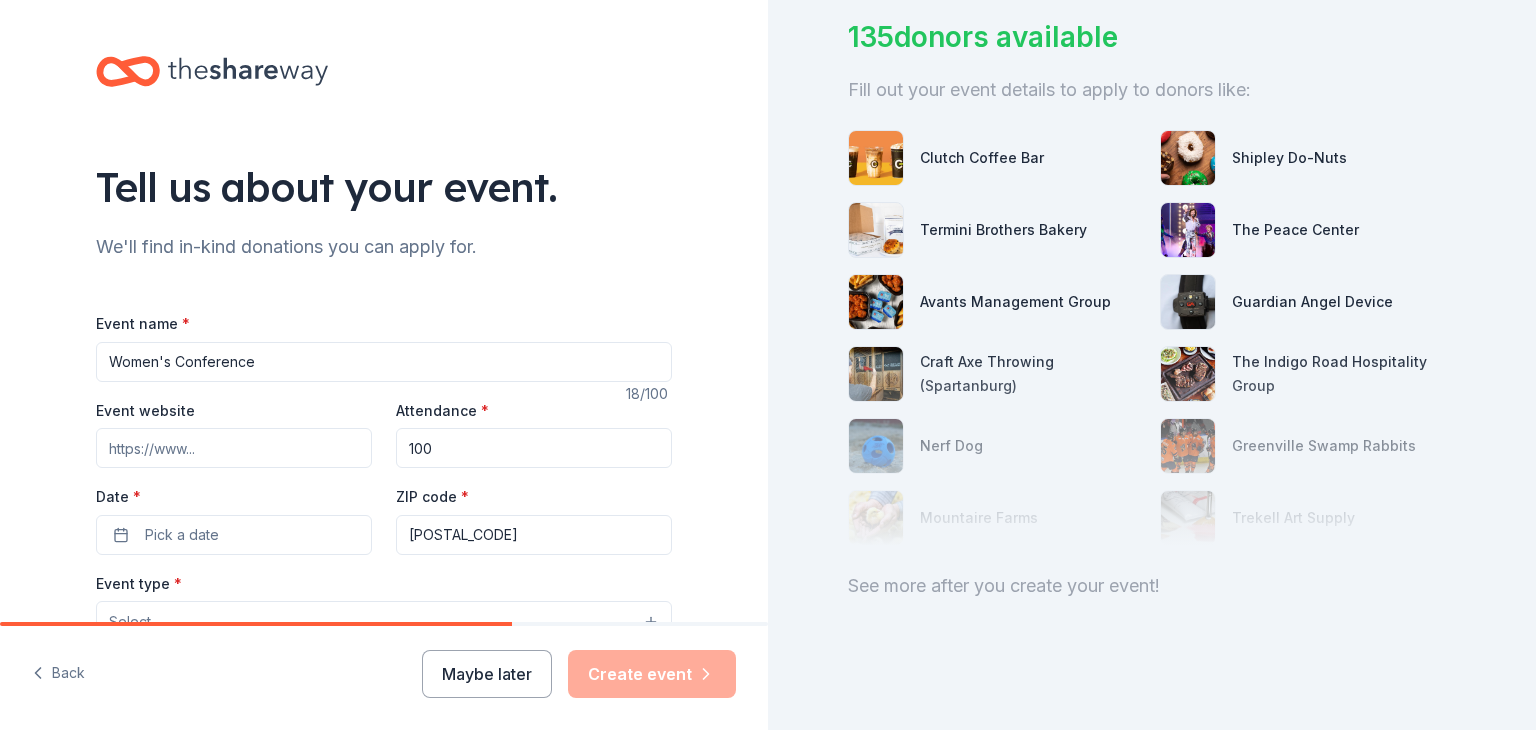 type on "100" 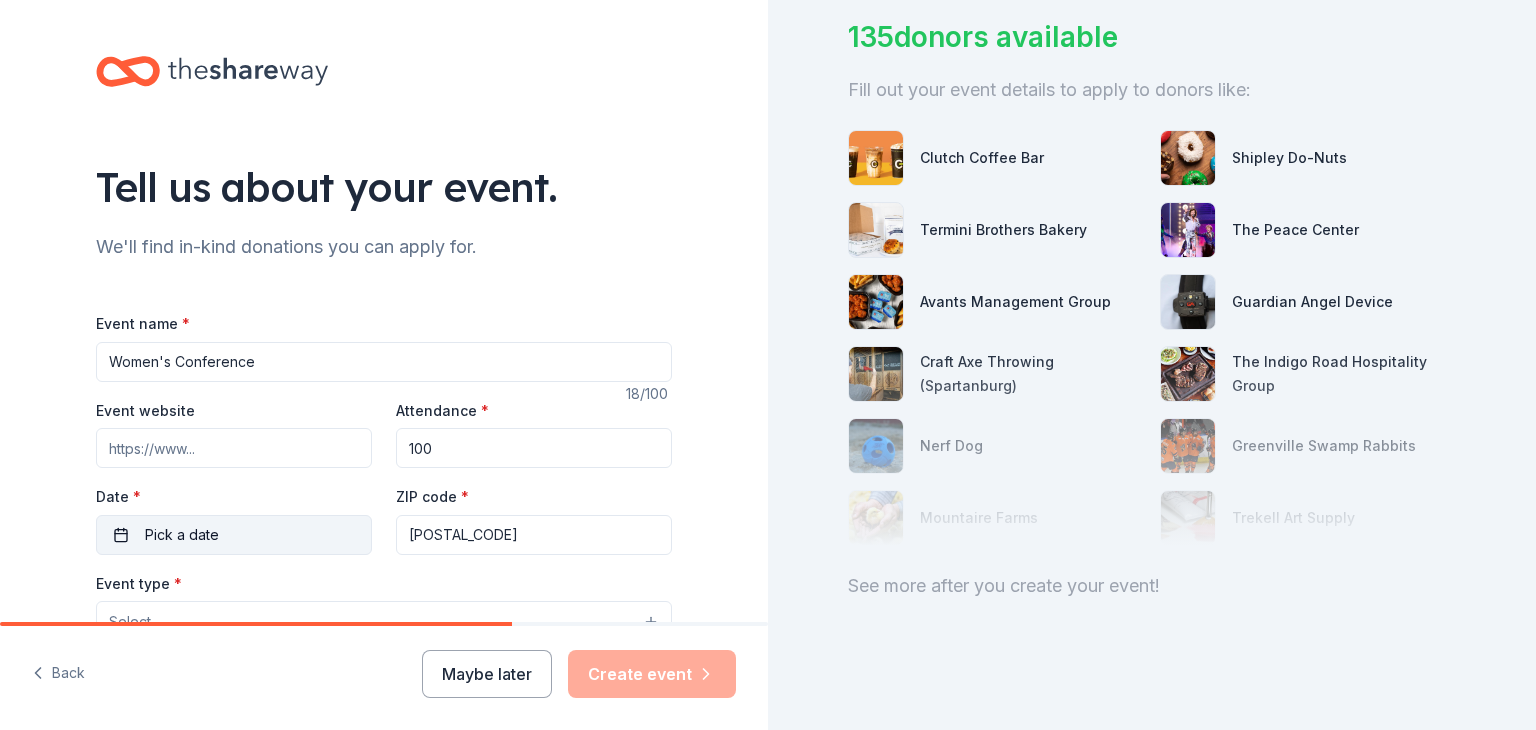 click on "Pick a date" at bounding box center (182, 535) 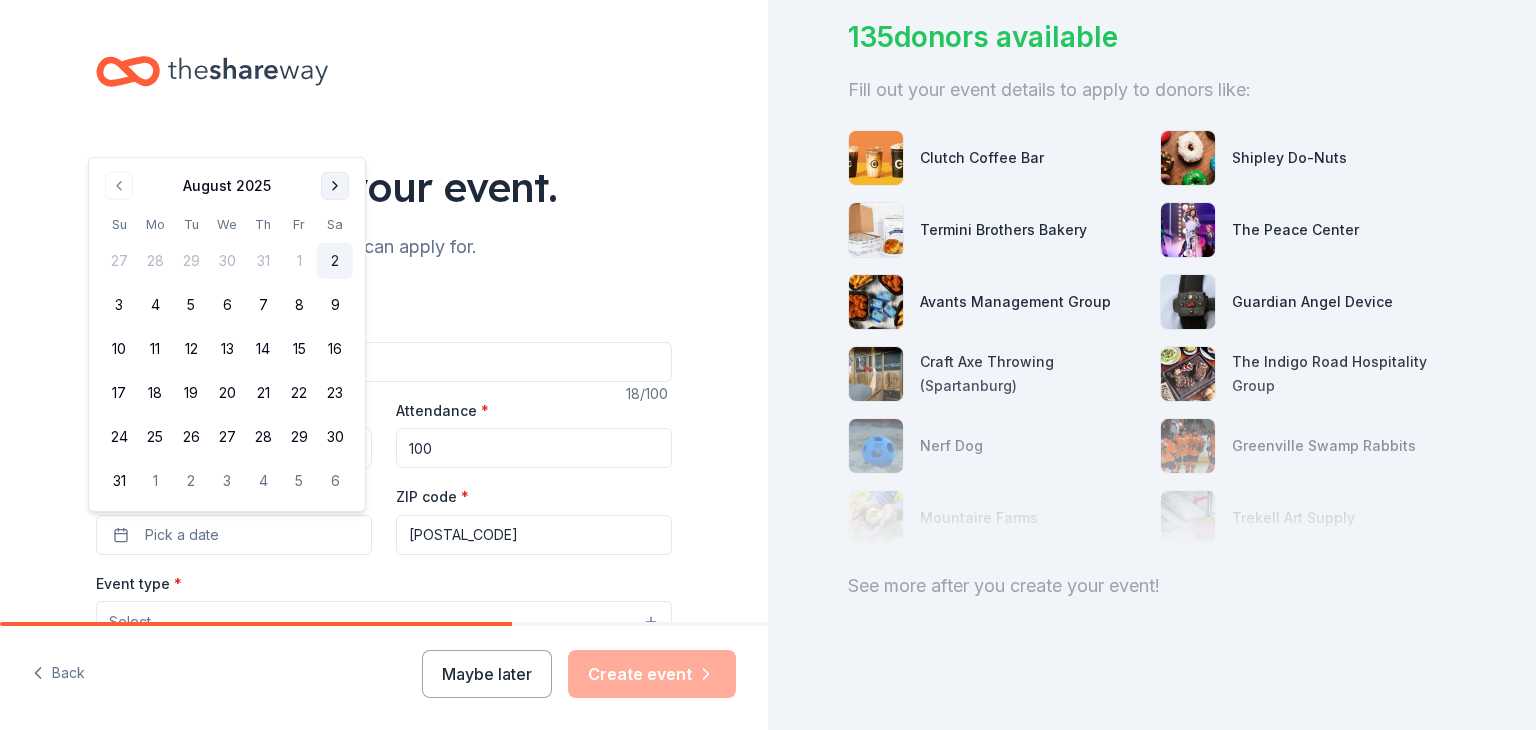 click at bounding box center [335, 186] 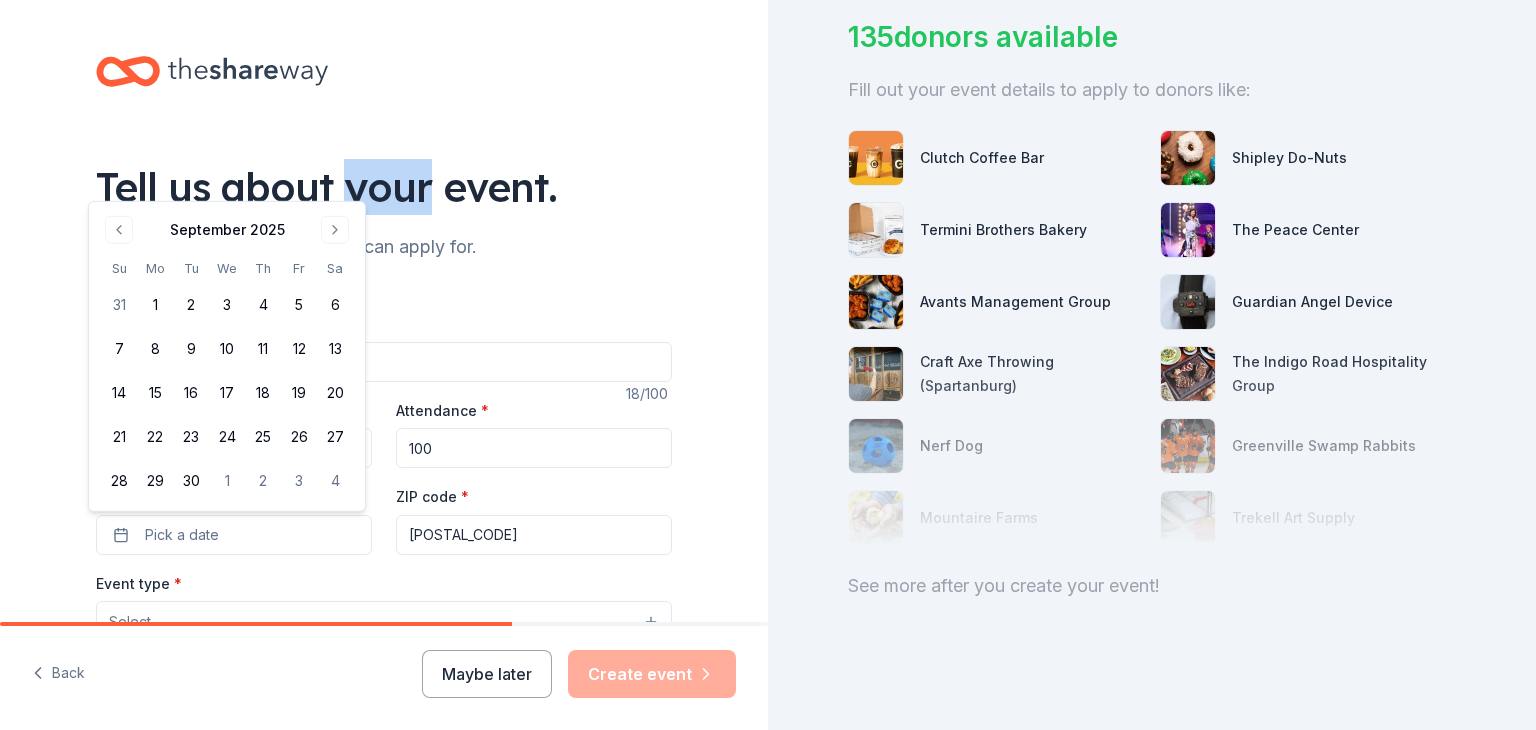 click on "Tell us about your event." at bounding box center (384, 187) 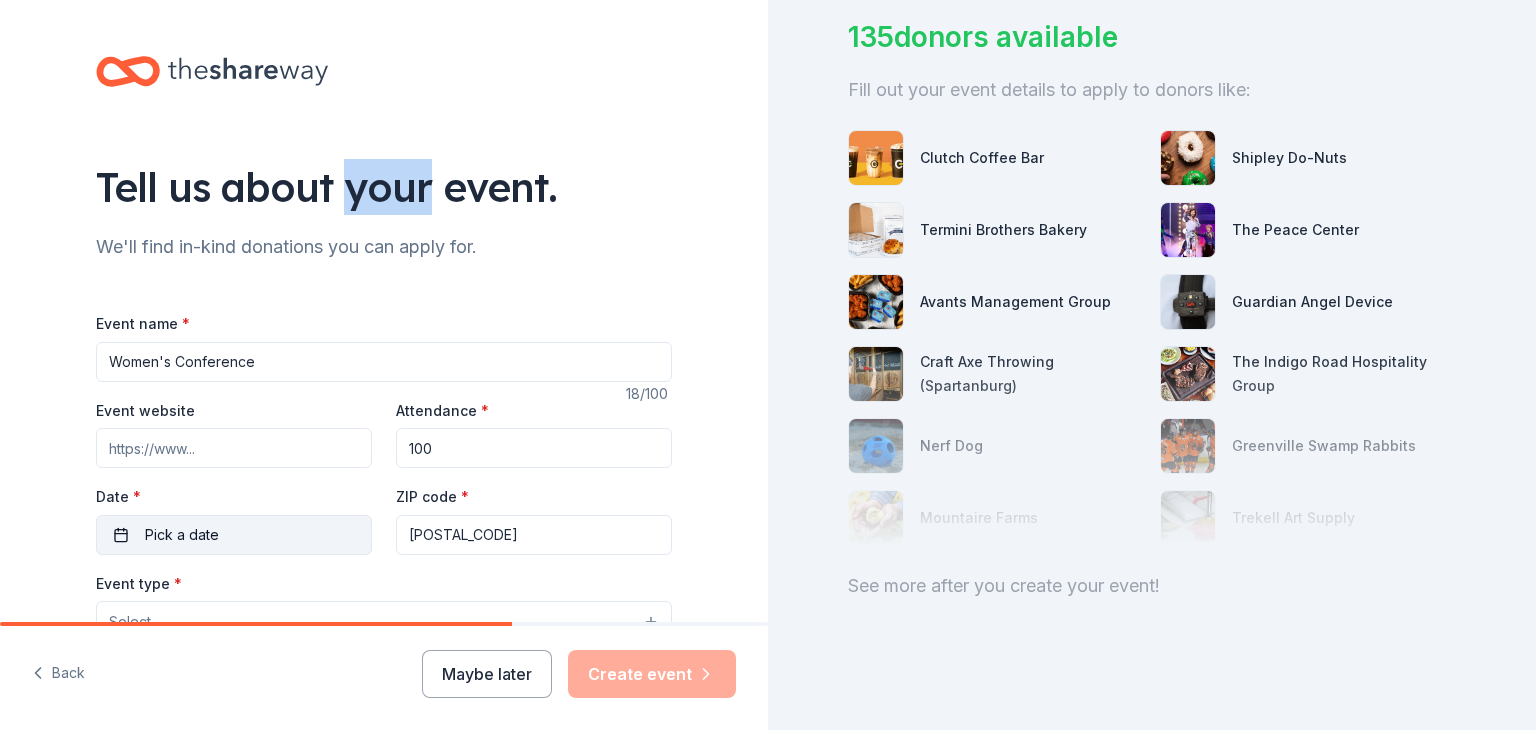 click on "Pick a date" at bounding box center (234, 535) 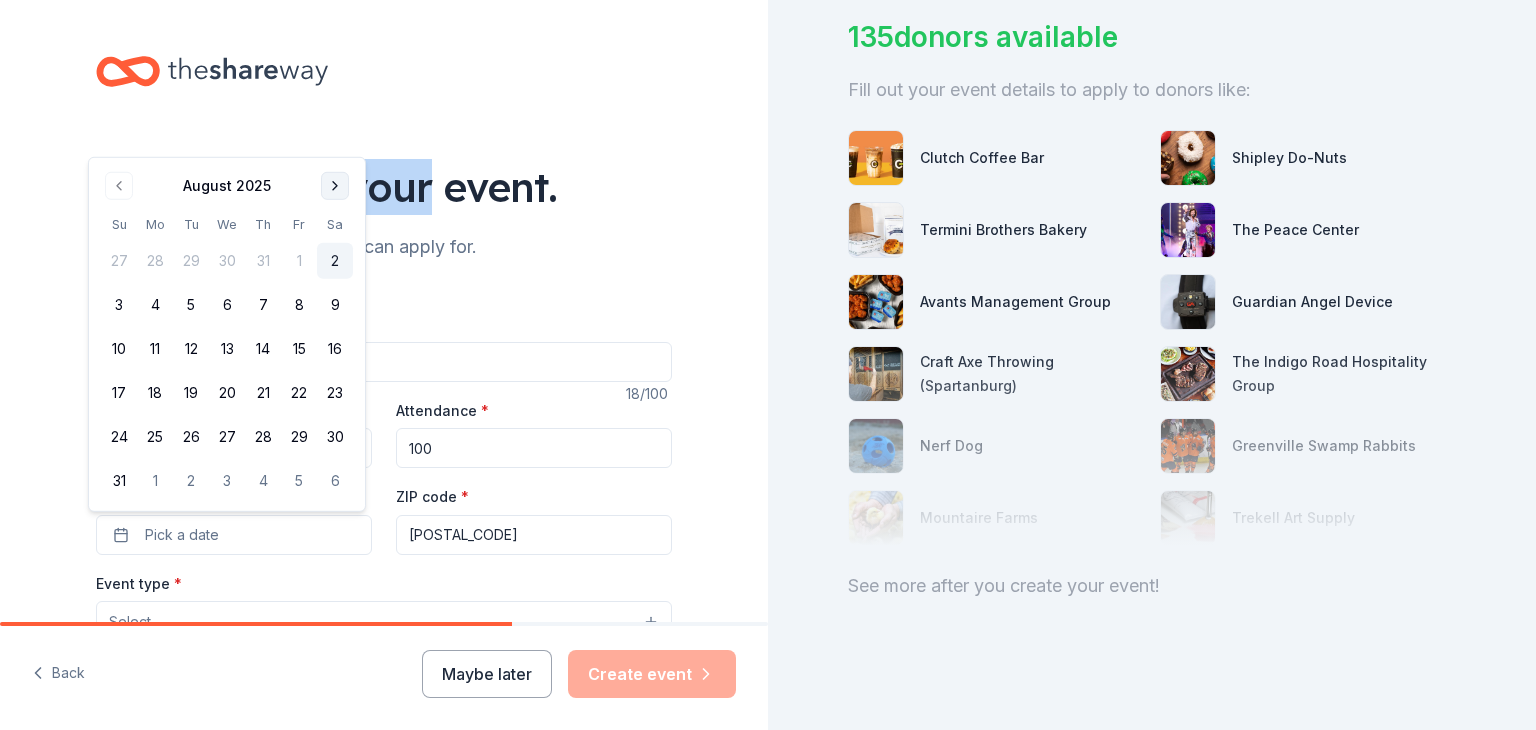 click at bounding box center (335, 186) 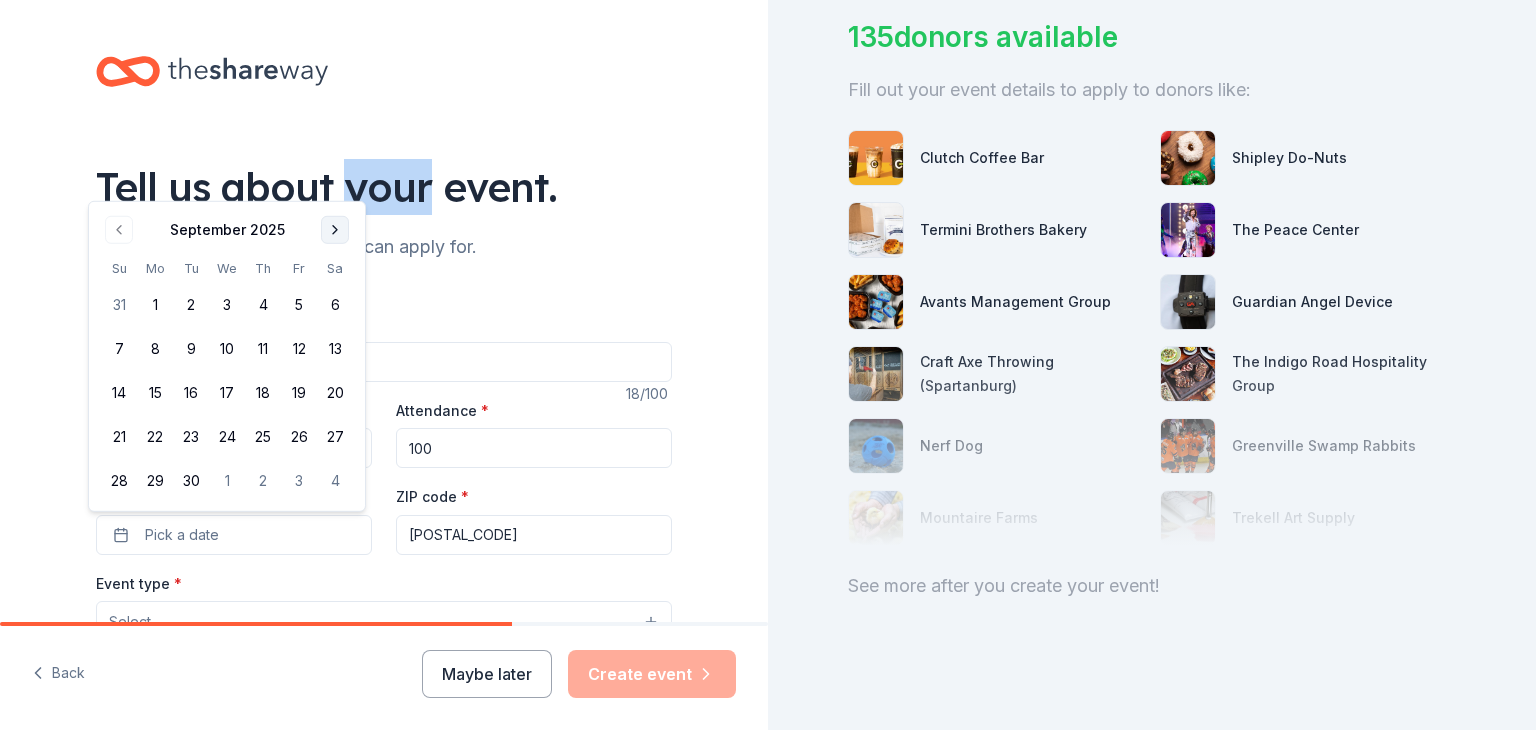 click on "Tell us about your event." at bounding box center (384, 187) 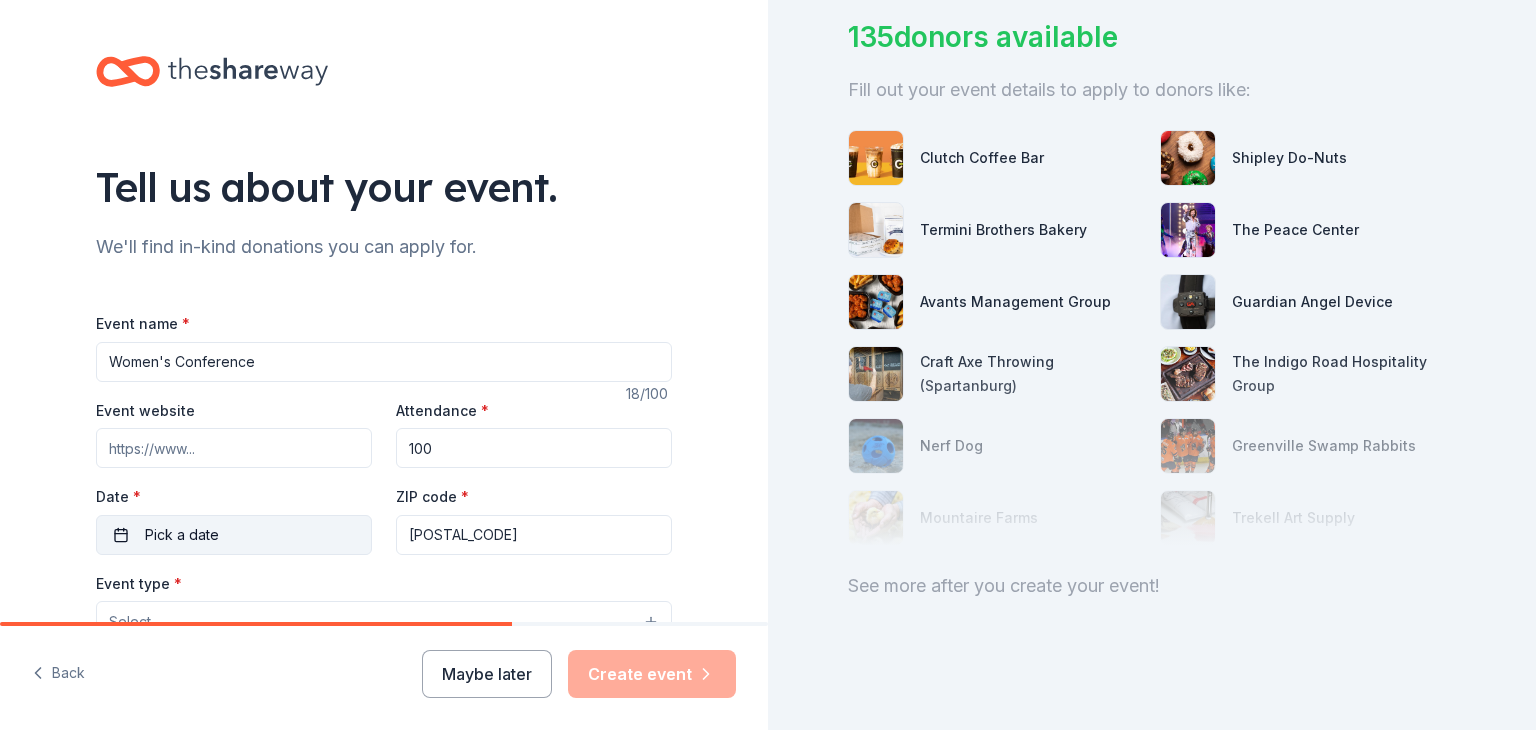 click on "Pick a date" at bounding box center (234, 535) 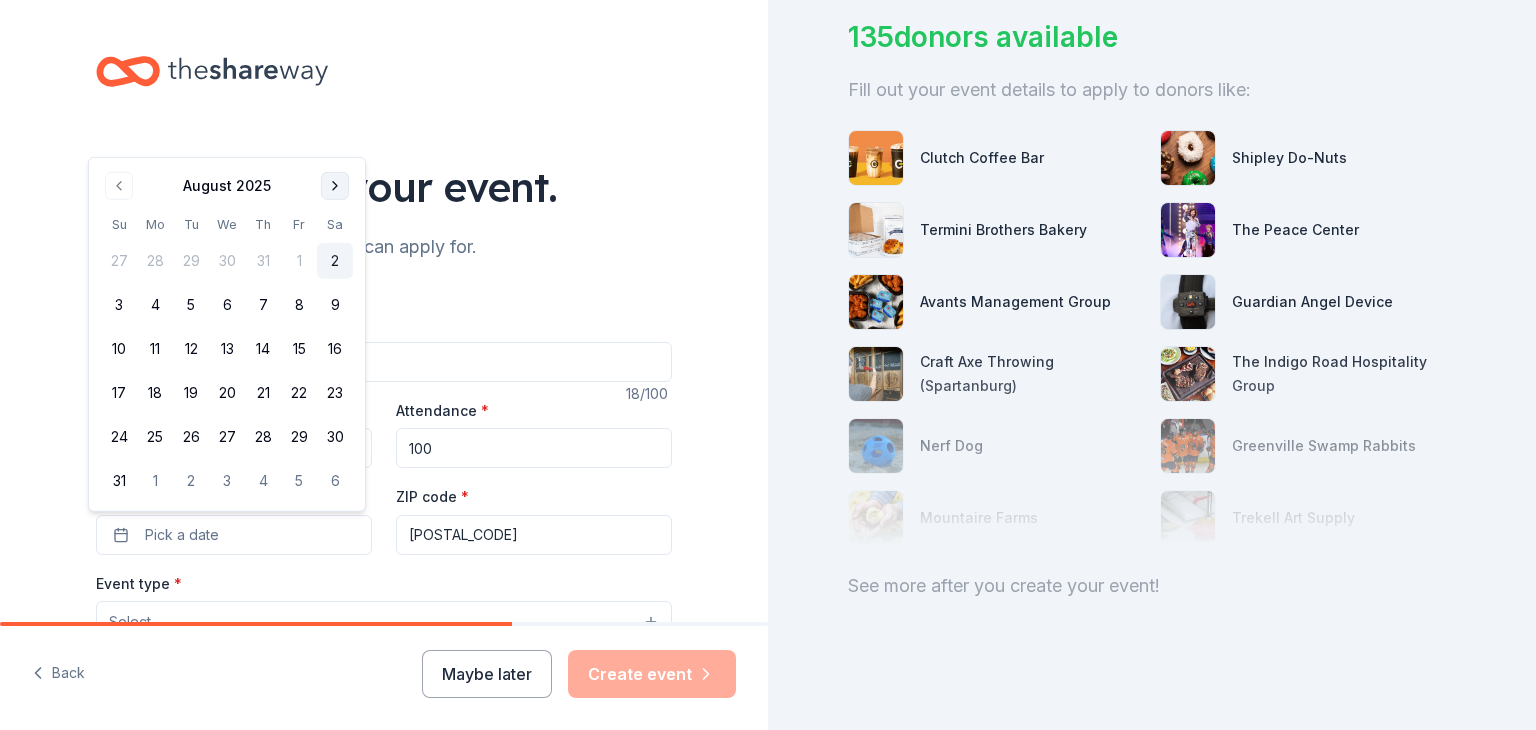 click at bounding box center (335, 186) 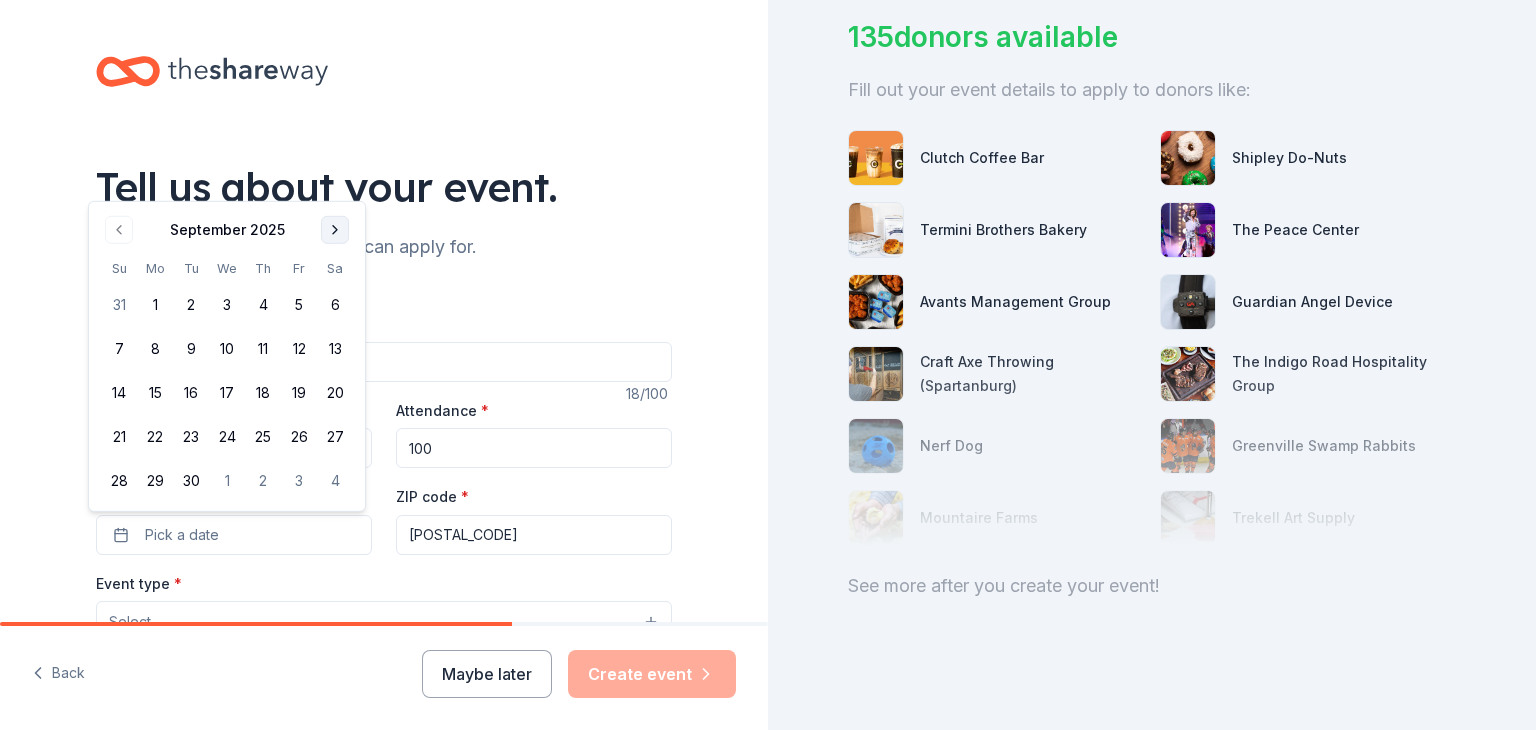 click at bounding box center [335, 230] 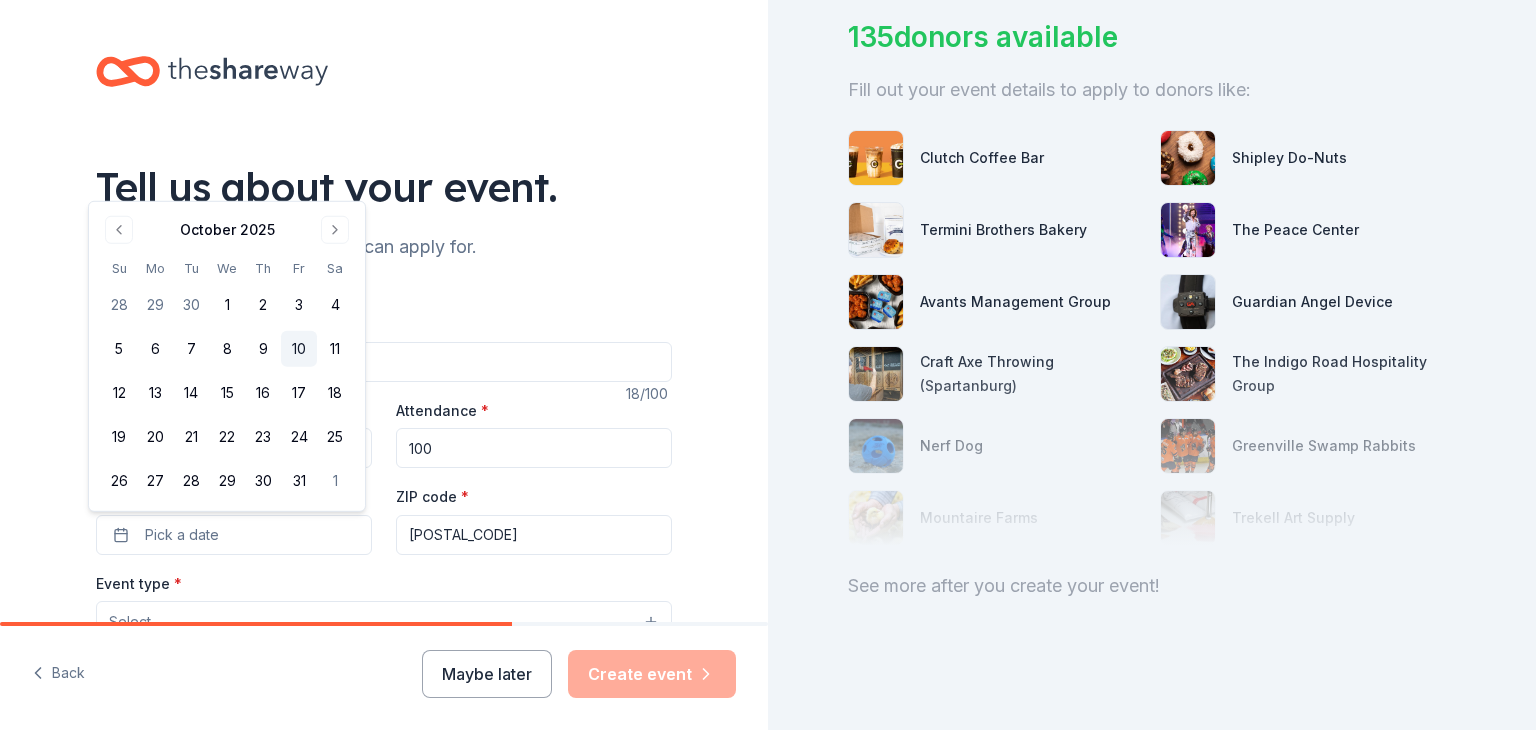 click on "10" at bounding box center (299, 349) 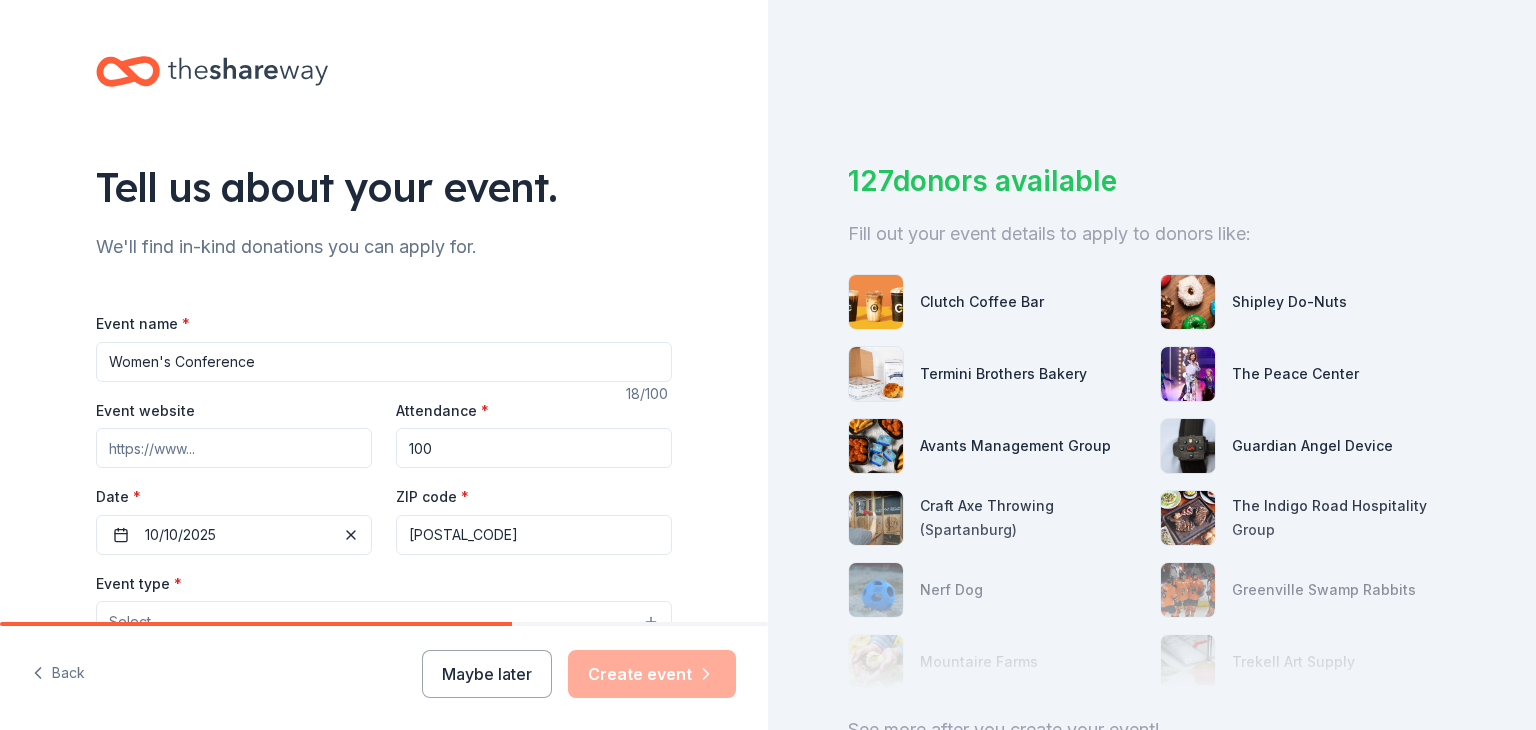 click on "Event name * Women's Conference 18 /100 Event website Attendance * 100 Date * 10/10/2025 ZIP code * [POSTAL_CODE] Event type * Select Demographic Select We use this information to help brands find events with their target demographic to sponsor their products. Mailing address Apt/unit Description What are you looking for? * Auction & raffle Meals Snacks Desserts Alcohol Beverages Send me reminders Email me reminders of donor application deadlines Recurring event" at bounding box center (384, 665) 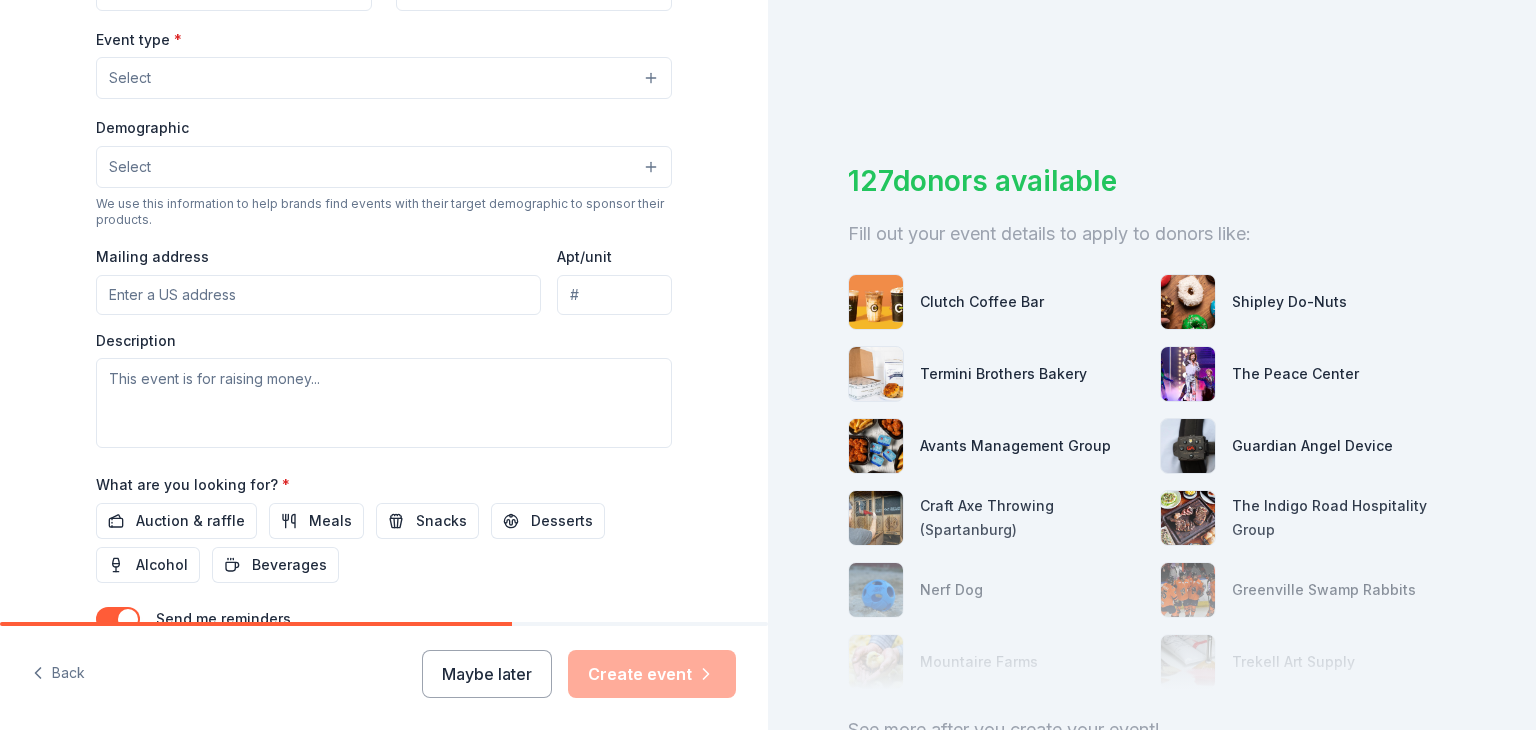 click on "Mailing address" at bounding box center [318, 295] 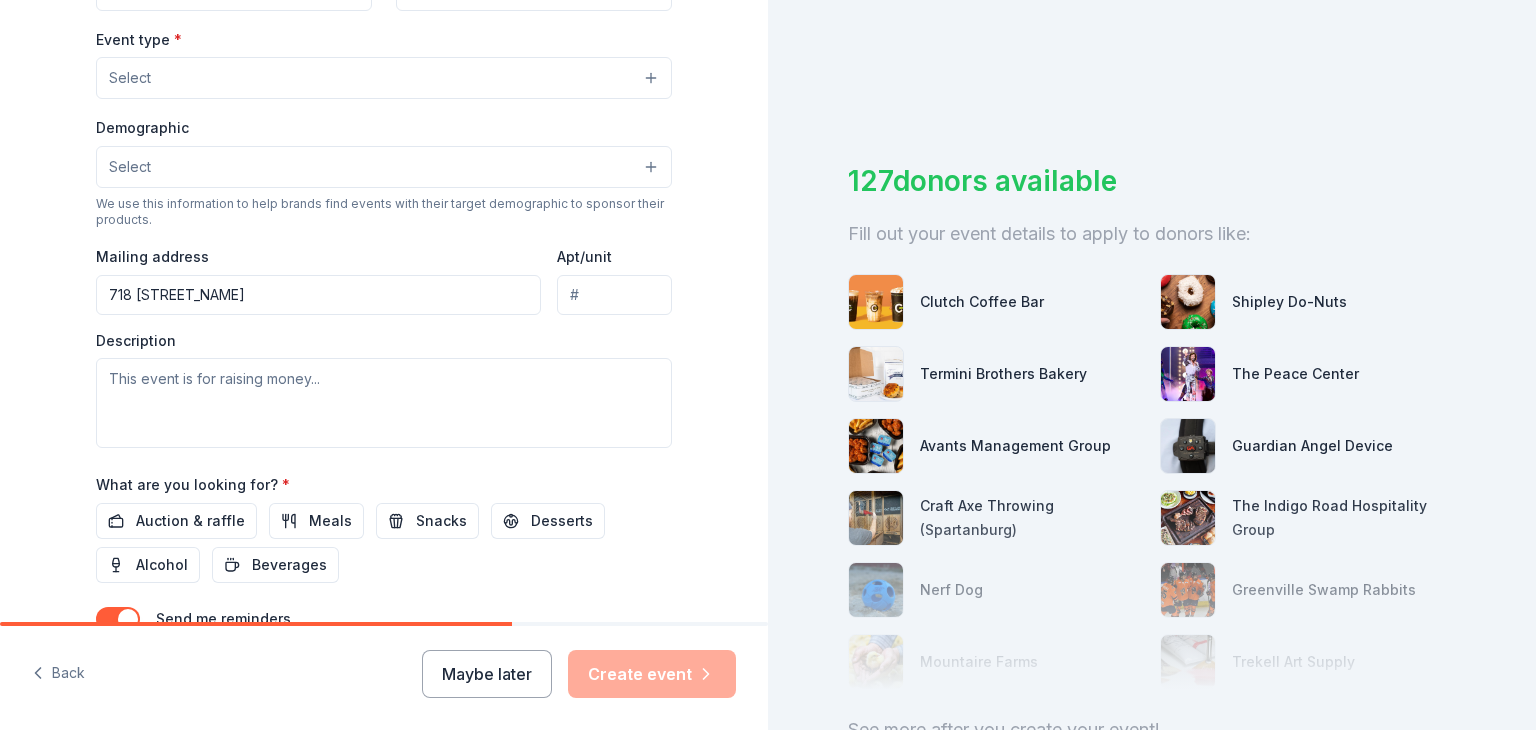 click on "Event type * Select Demographic Select We use this information to help brands find events with their target demographic to sponsor their products. Mailing address 718 [STREET_NAME], Apt/unit Description" at bounding box center (384, 237) 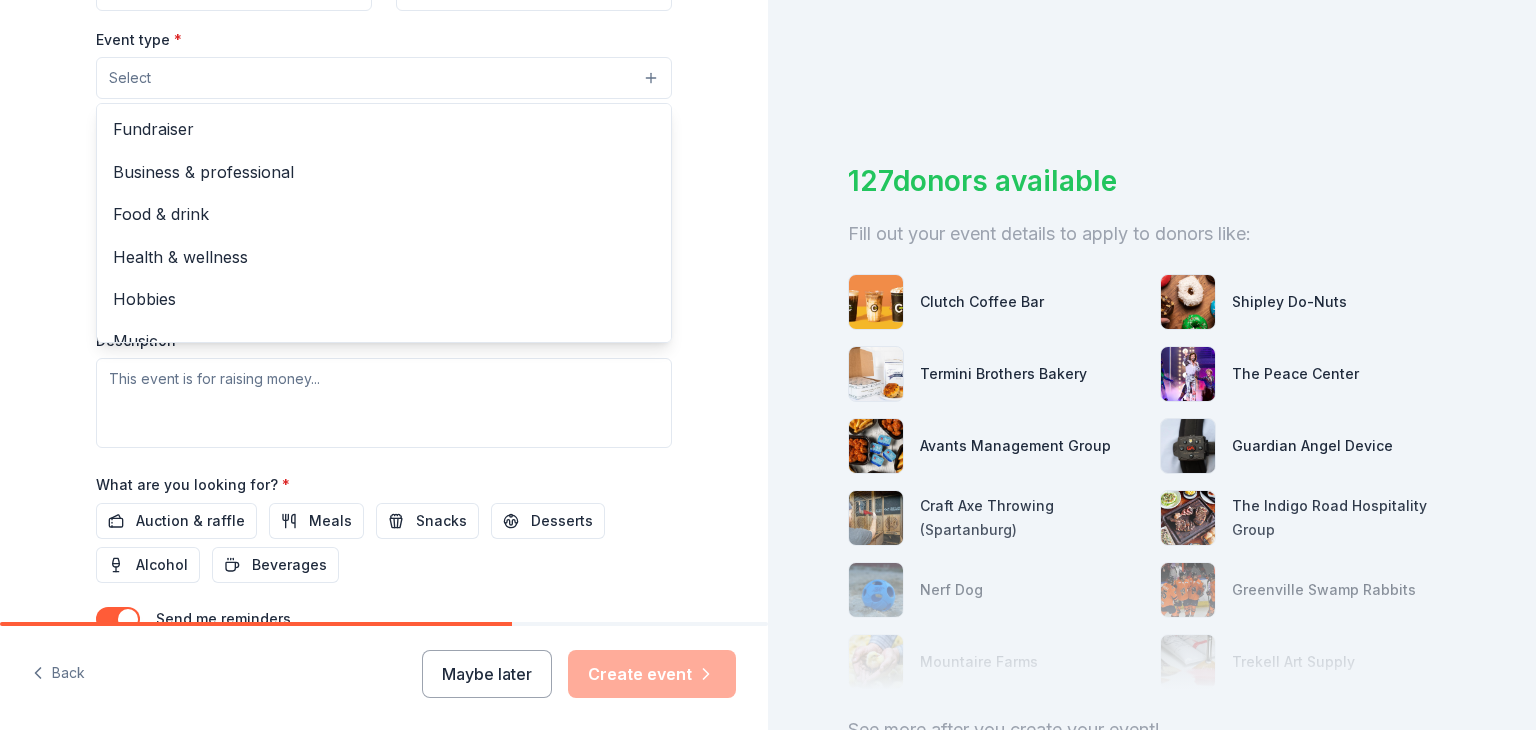 click on "Select" at bounding box center [384, 78] 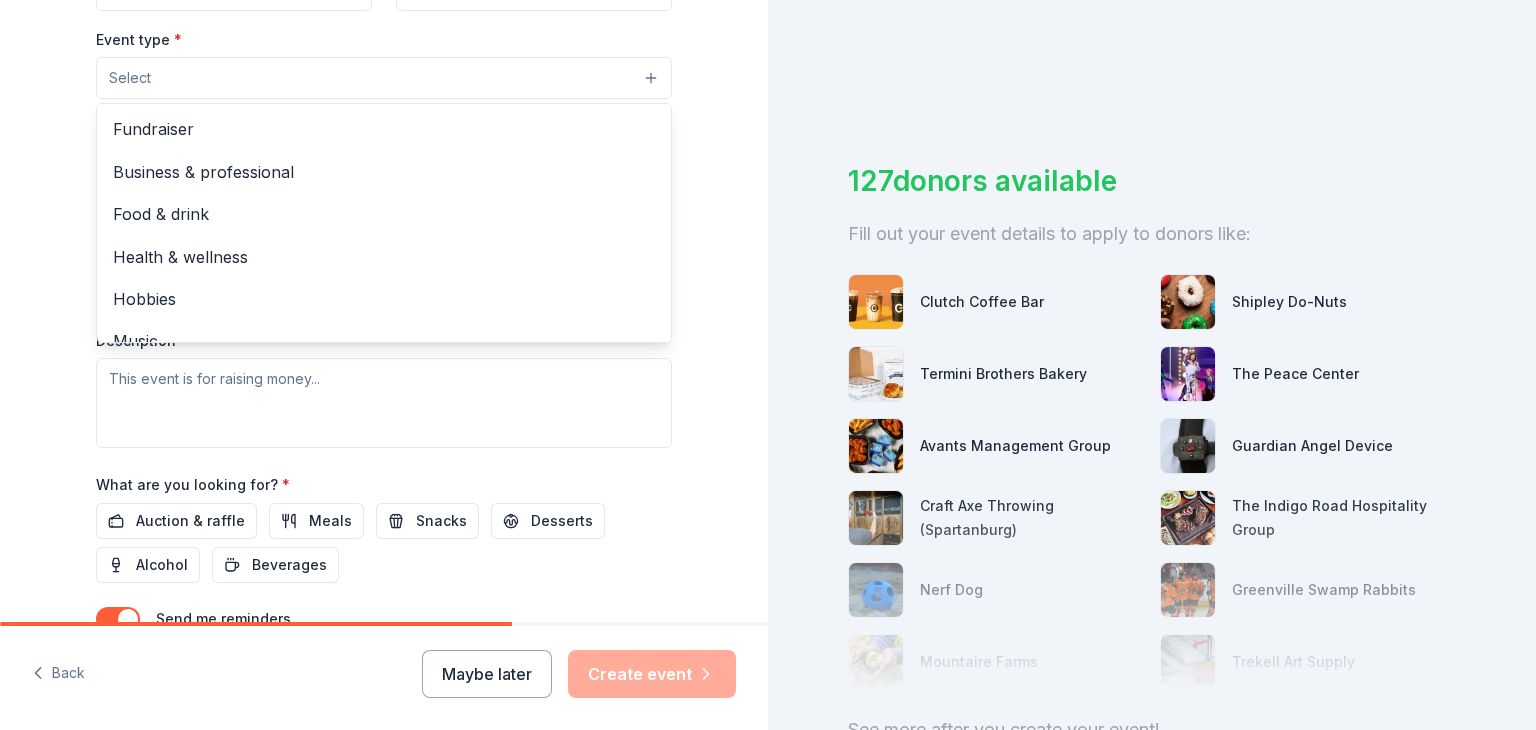 click on "Select" at bounding box center [384, 78] 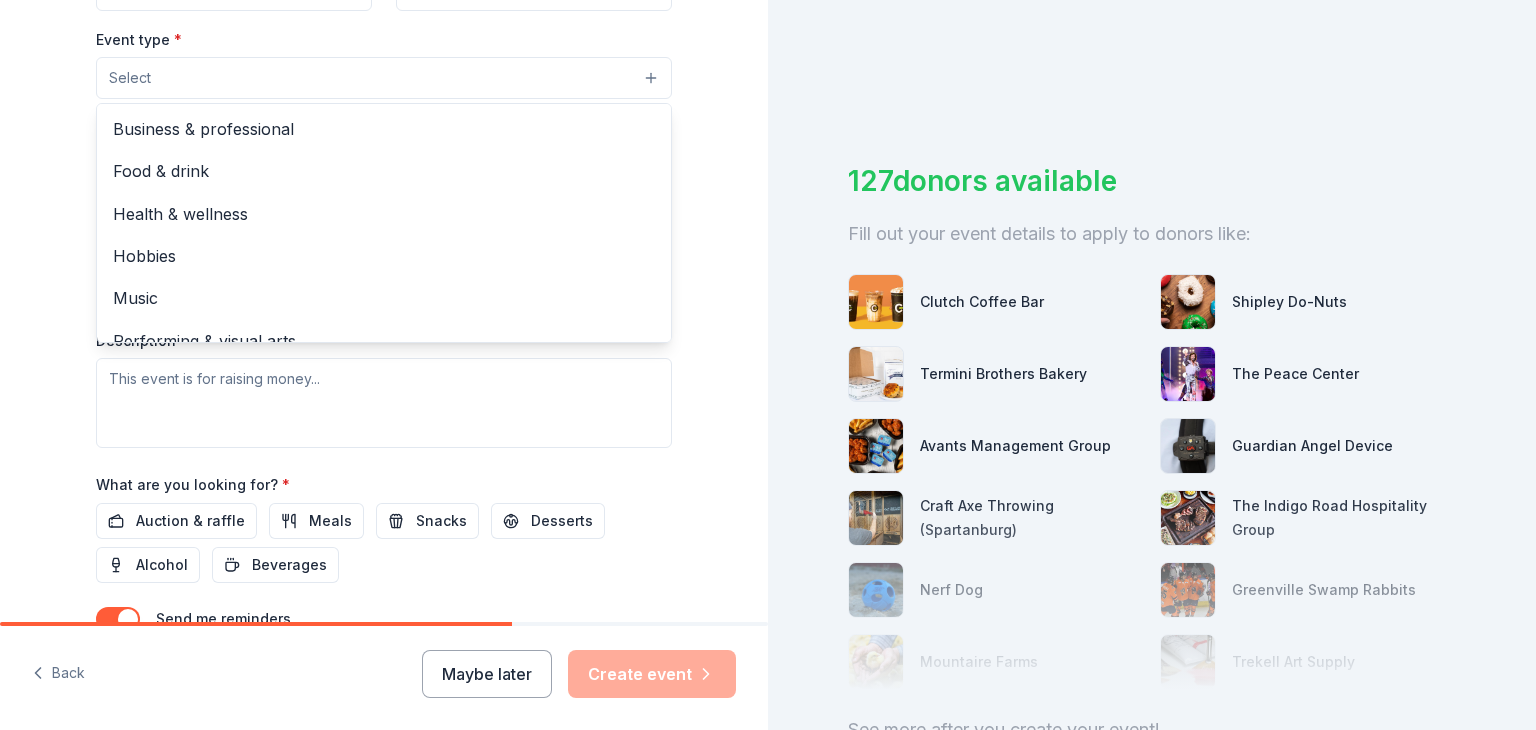 scroll, scrollTop: 28, scrollLeft: 0, axis: vertical 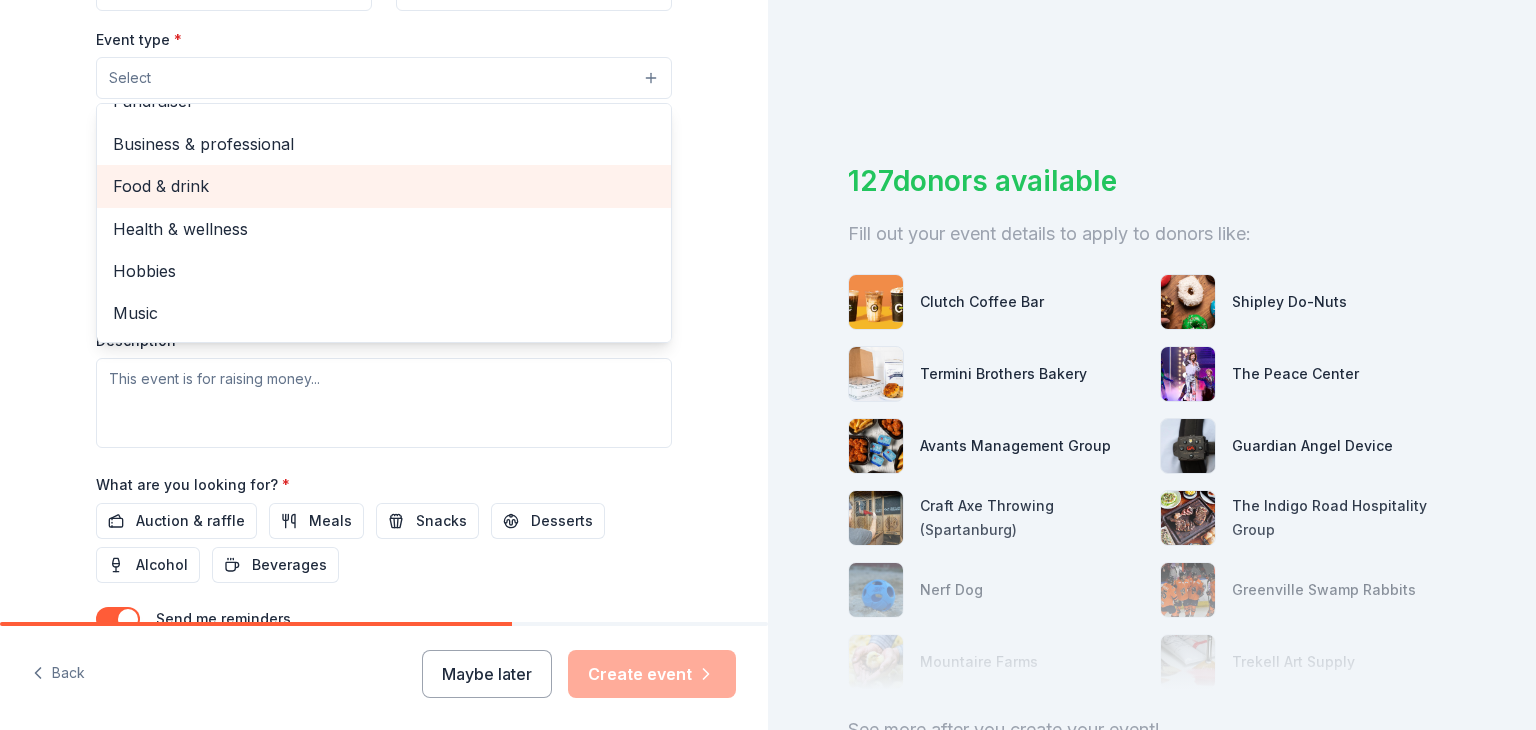 click on "Food & drink" at bounding box center [384, 186] 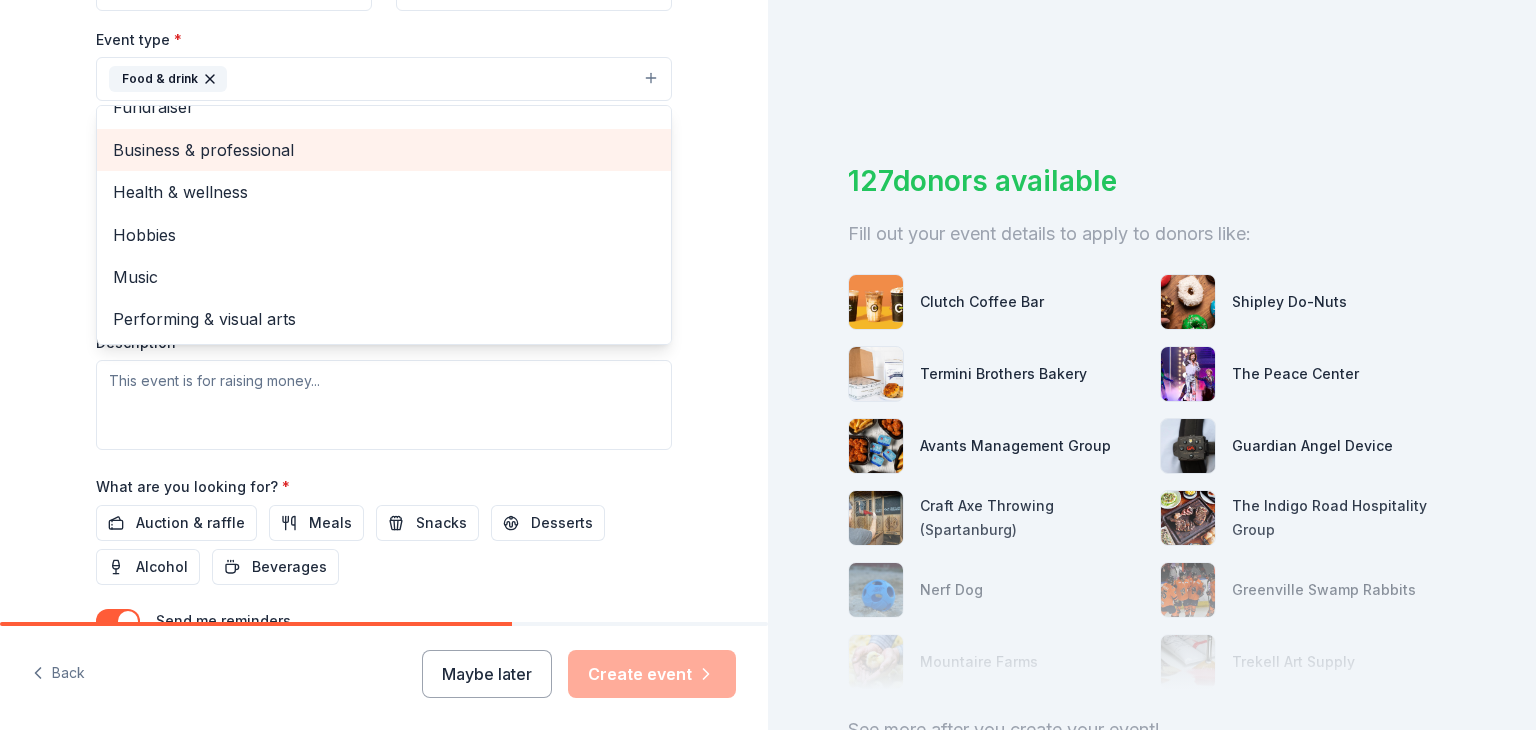 scroll, scrollTop: 24, scrollLeft: 0, axis: vertical 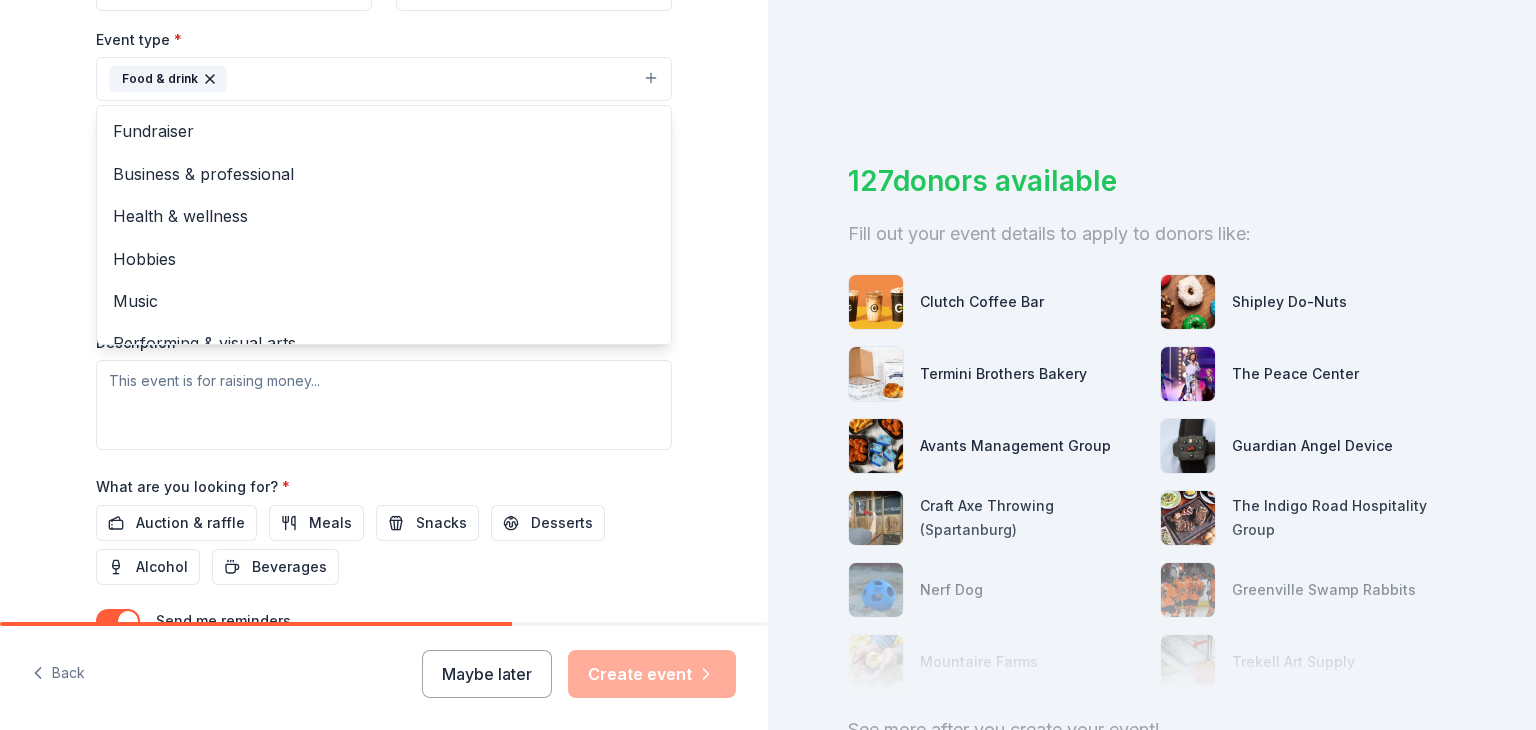 click on "Event name * Women's Conference 18 /100 Event website Attendance * 100 Date * 10/10/2025 ZIP code * [POSTAL_CODE] Event type * Food & drink Fundraiser Business & professional Health & wellness Hobbies Music Performing & visual arts Demographic Select We use this information to help brands find events with their target demographic to sponsor their products. Mailing address 718 [STREET_NAME], Apt/unit Description What are you looking for? * Auction & raffle Meals Snacks Desserts Alcohol Beverages Send me reminders Email me reminders of donor application deadlines Recurring event" at bounding box center (384, 122) 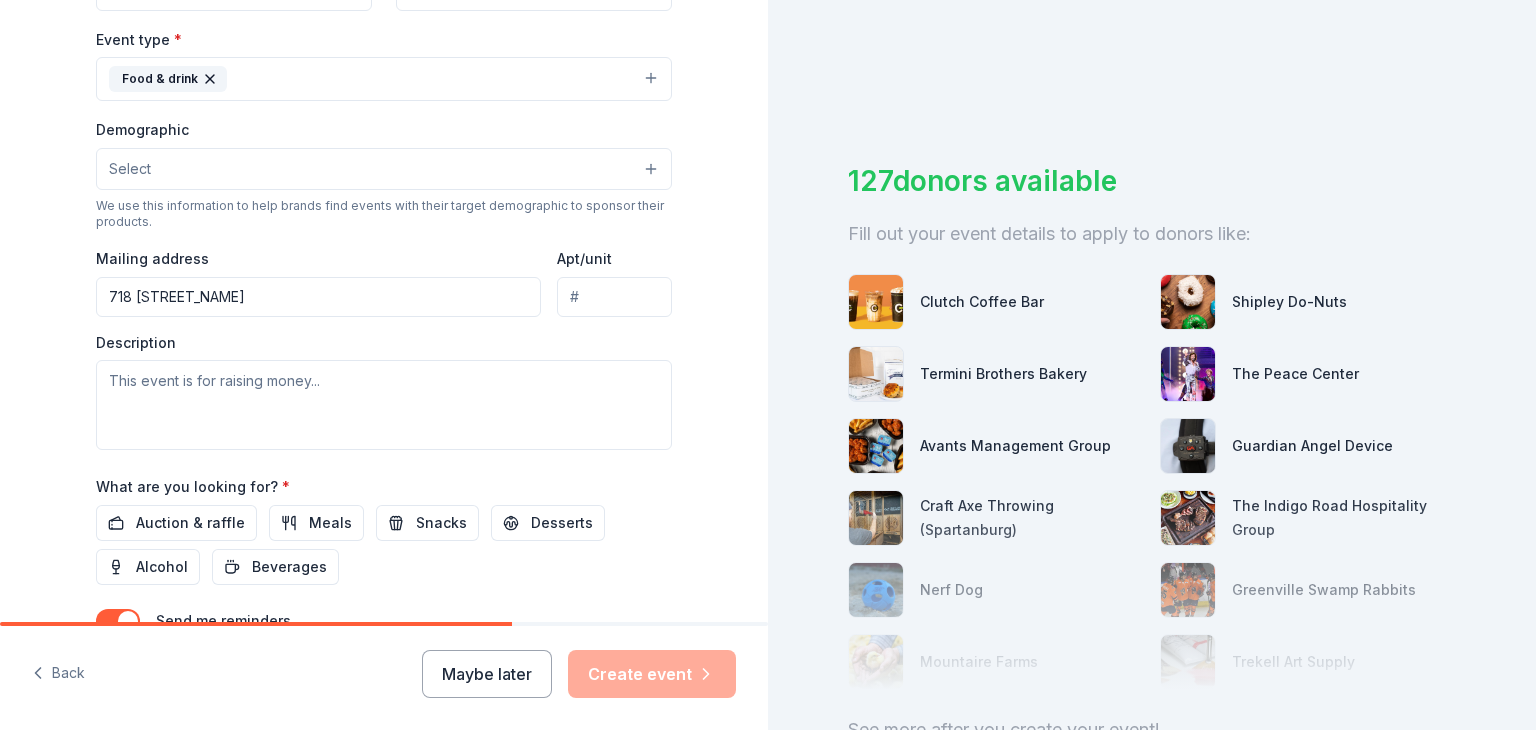 click on "Select" at bounding box center (384, 169) 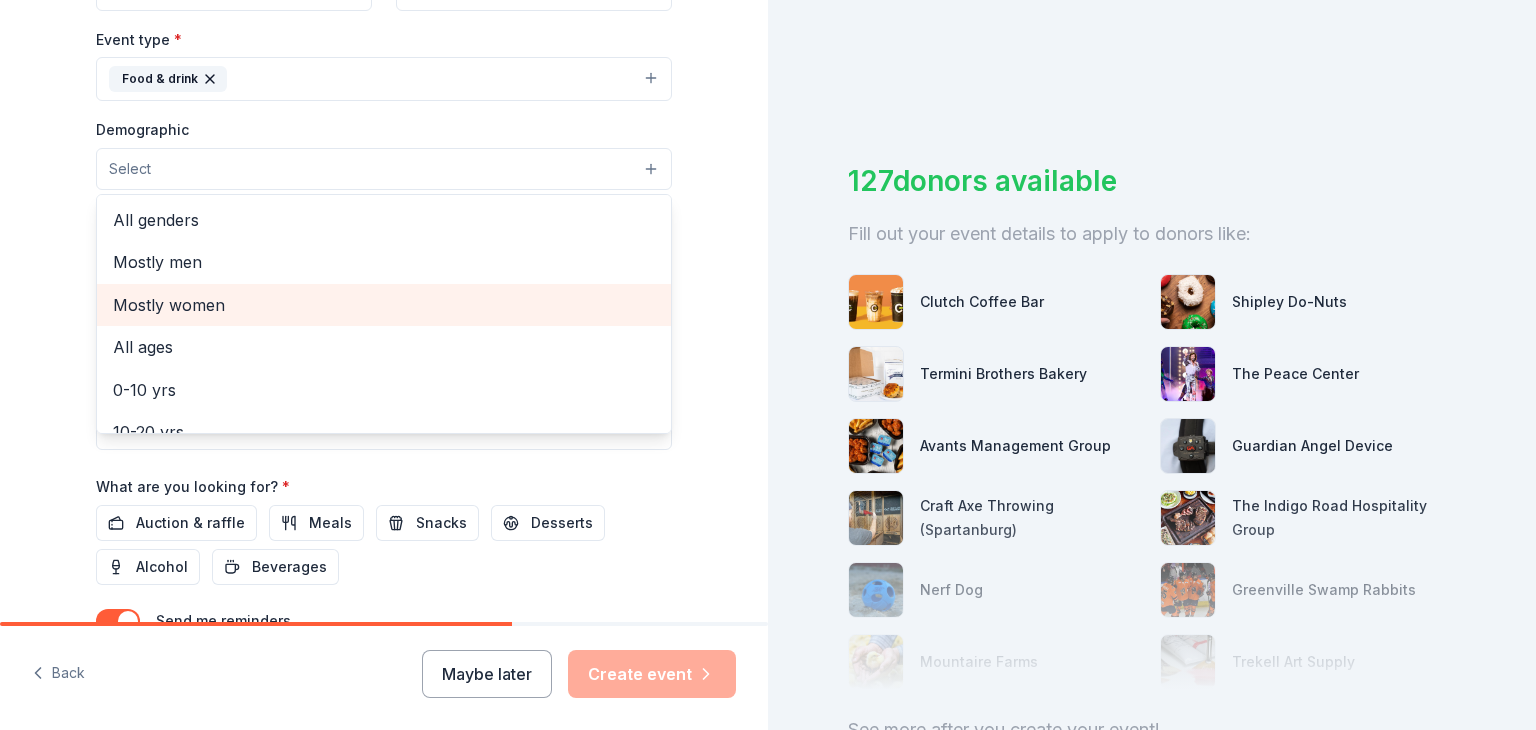 click on "Mostly women" at bounding box center (384, 305) 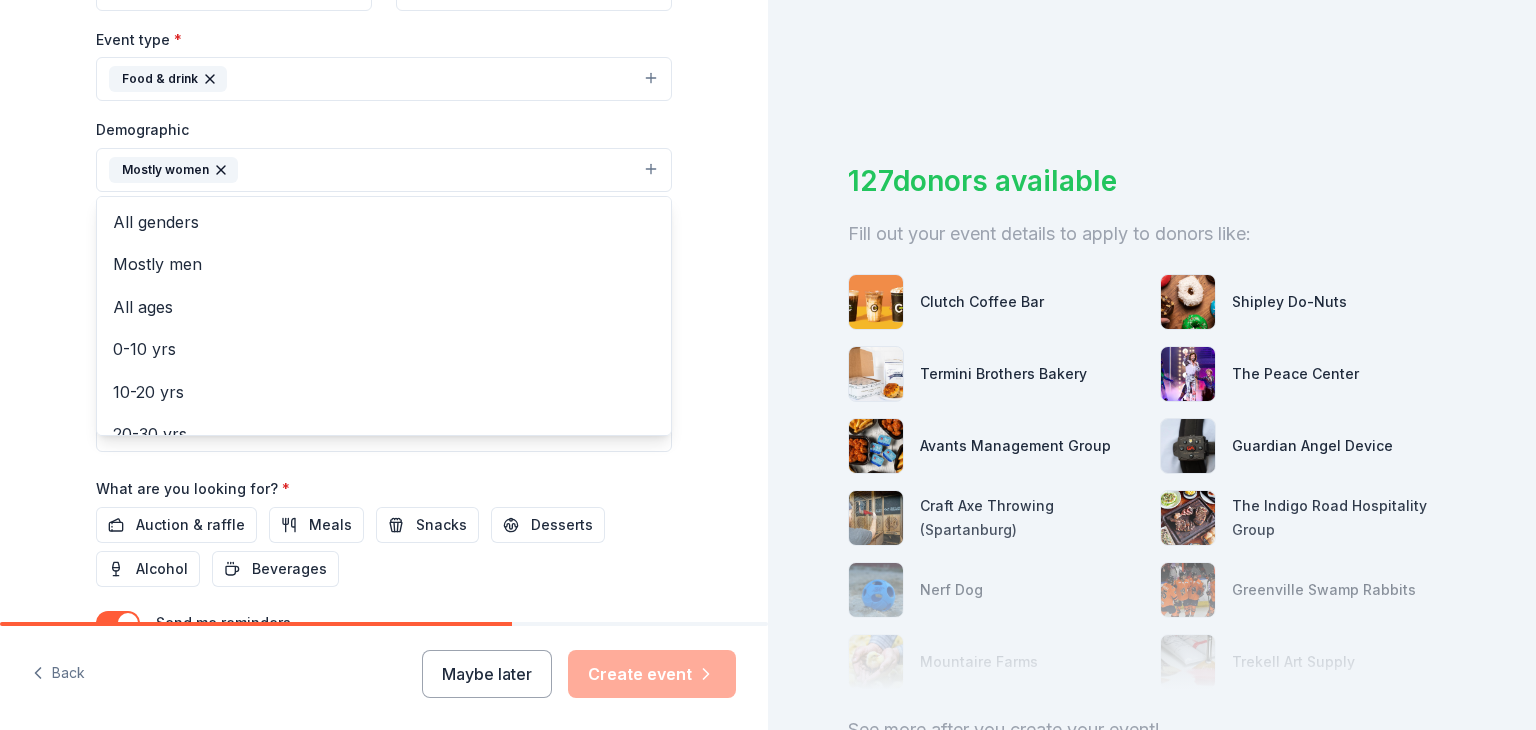click on "Event name * Women's Conference 18 /100 Event website Attendance * 100 Date * 10/10/2025 ZIP code * [POSTAL_CODE] Event type * Food & drink Demographic Mostly women All genders Mostly men All ages 0-10 yrs 10-20 yrs 20-30 yrs 30-40 yrs 40-50 yrs 50-60 yrs 60-70 yrs 70-80 yrs 80+ yrs We use this information to help brands find events with their target demographic to sponsor their products. Mailing address 718 [STREET_NAME], Apt/unit Description What are you looking for? * Auction & raffle Meals Snacks Desserts Alcohol Beverages Send me reminders Email me reminders of donor application deadlines Recurring event" at bounding box center (384, 123) 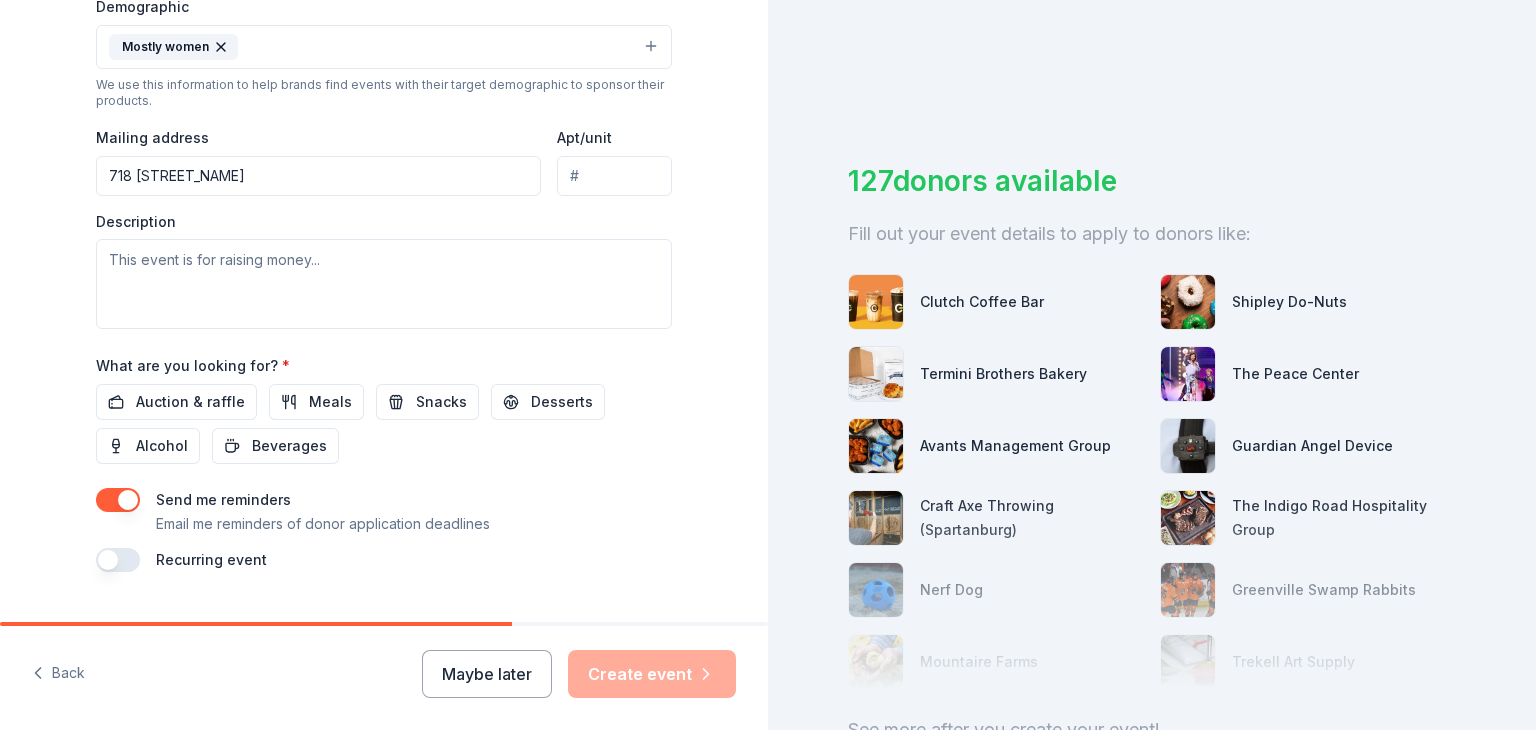 scroll, scrollTop: 683, scrollLeft: 0, axis: vertical 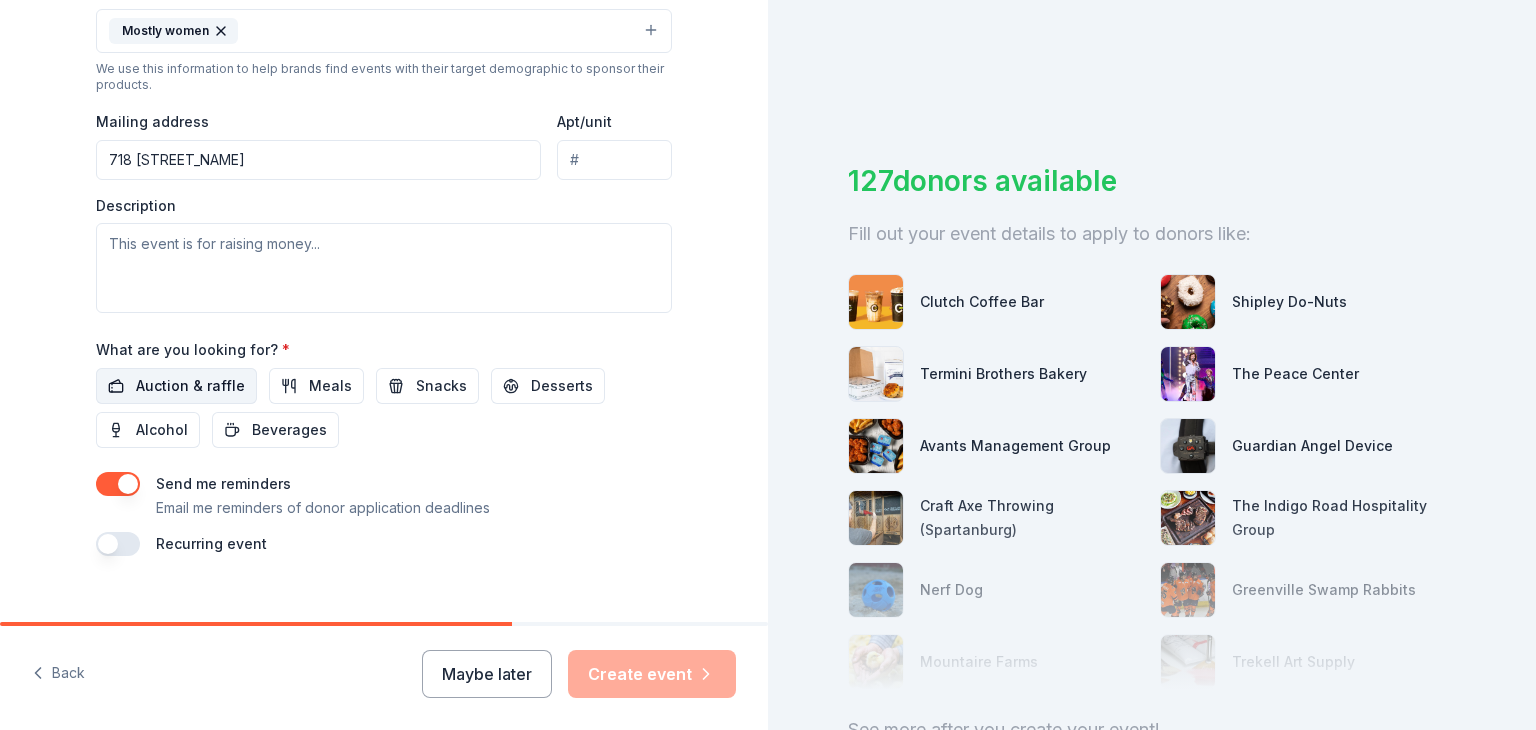 click on "Auction & raffle" at bounding box center [190, 386] 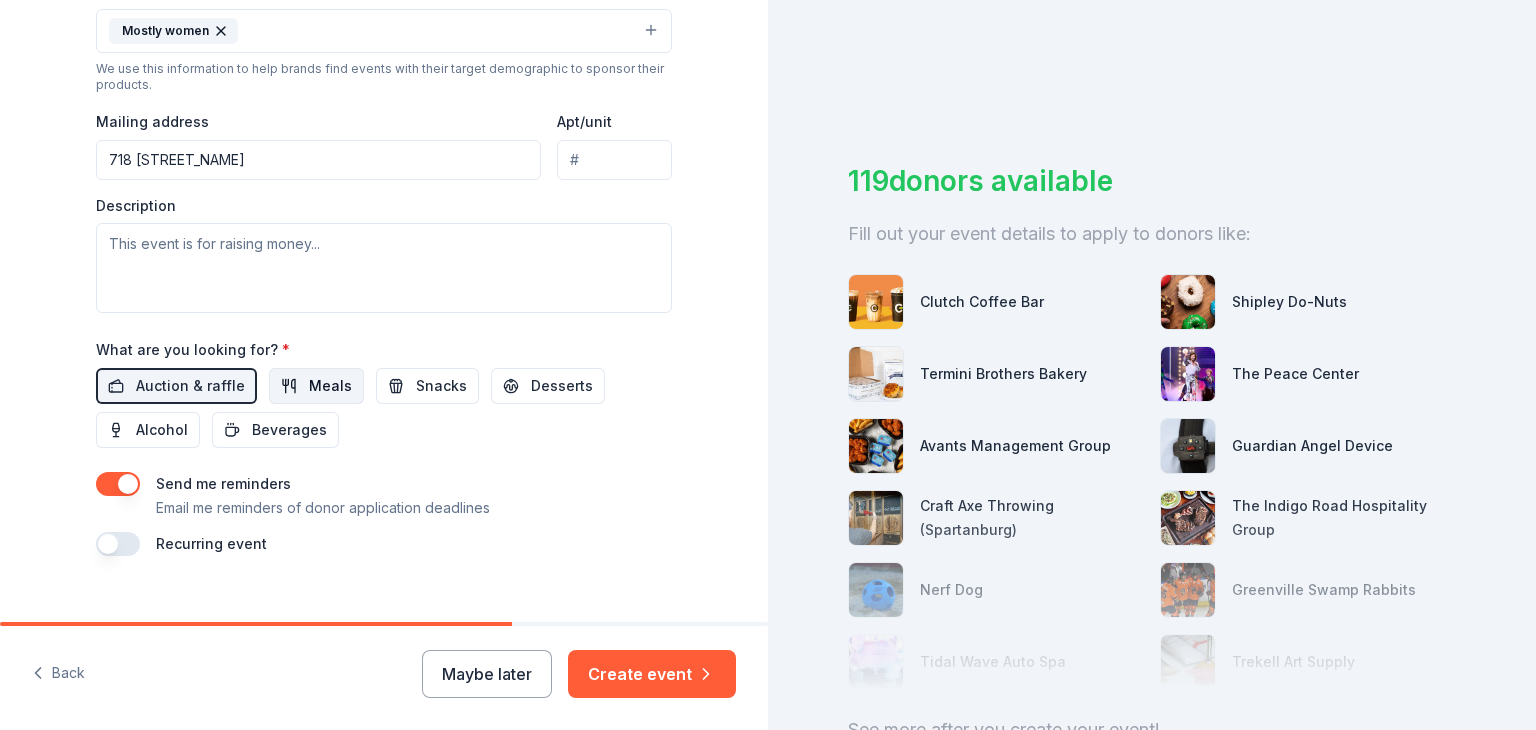 click on "Meals" at bounding box center (316, 386) 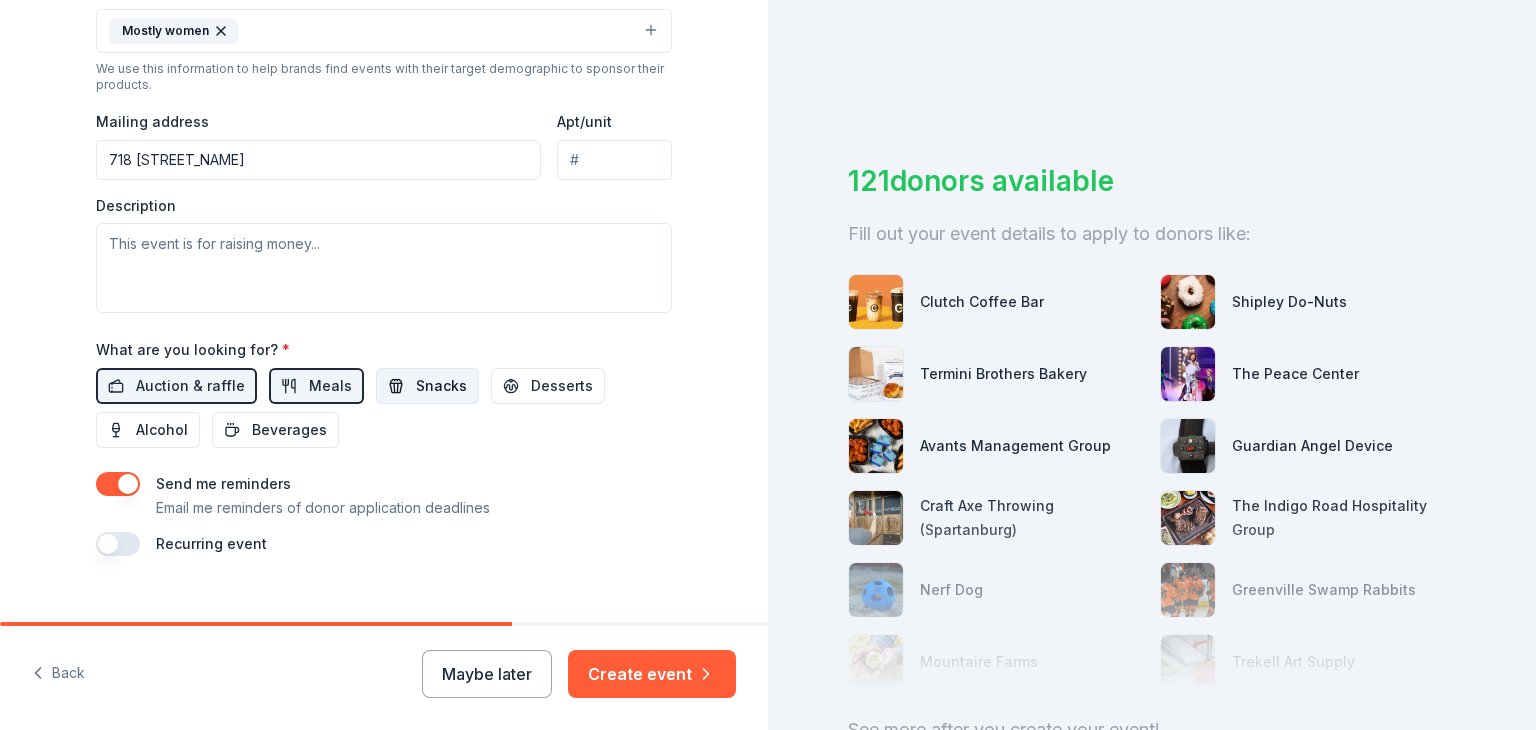 click on "Snacks" at bounding box center [427, 386] 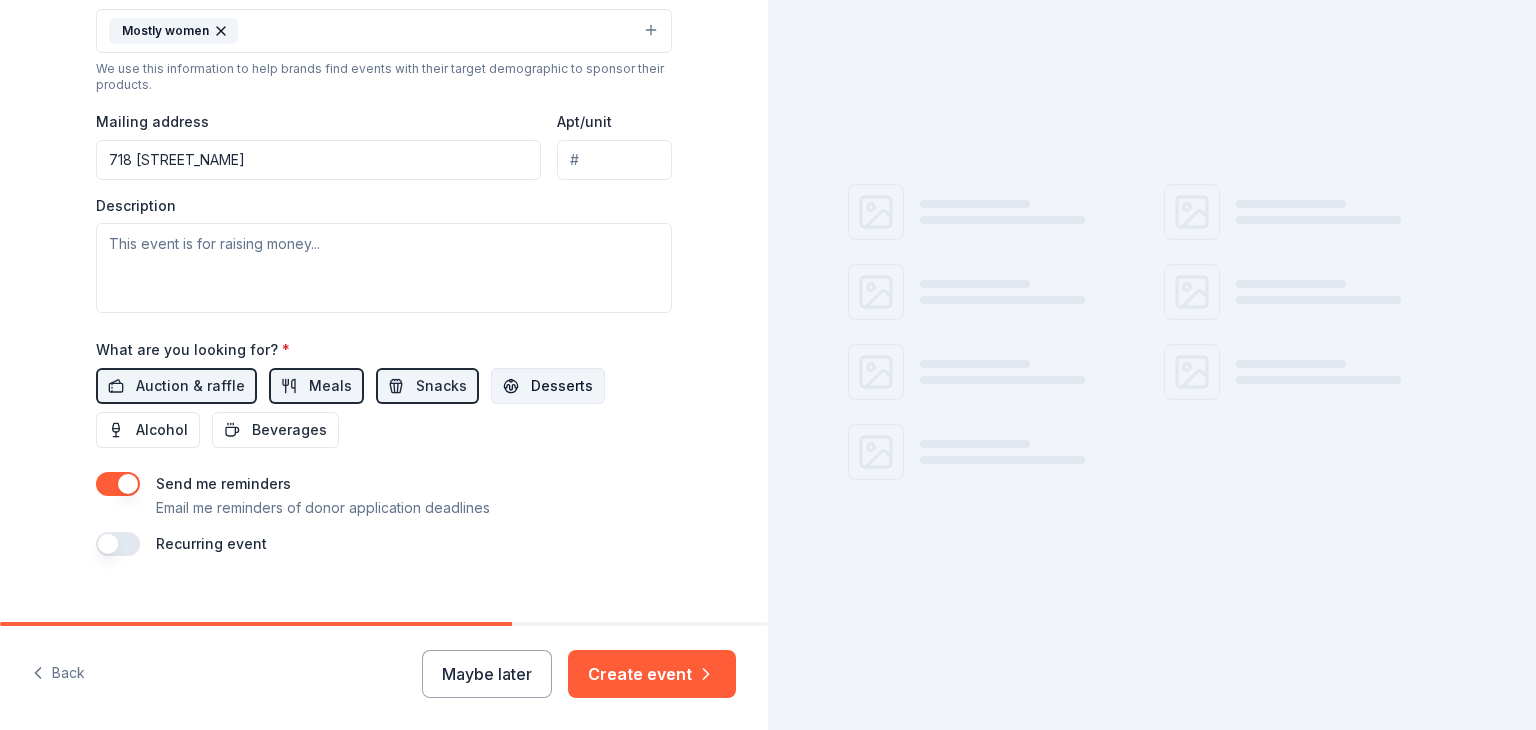 click on "Desserts" at bounding box center [548, 386] 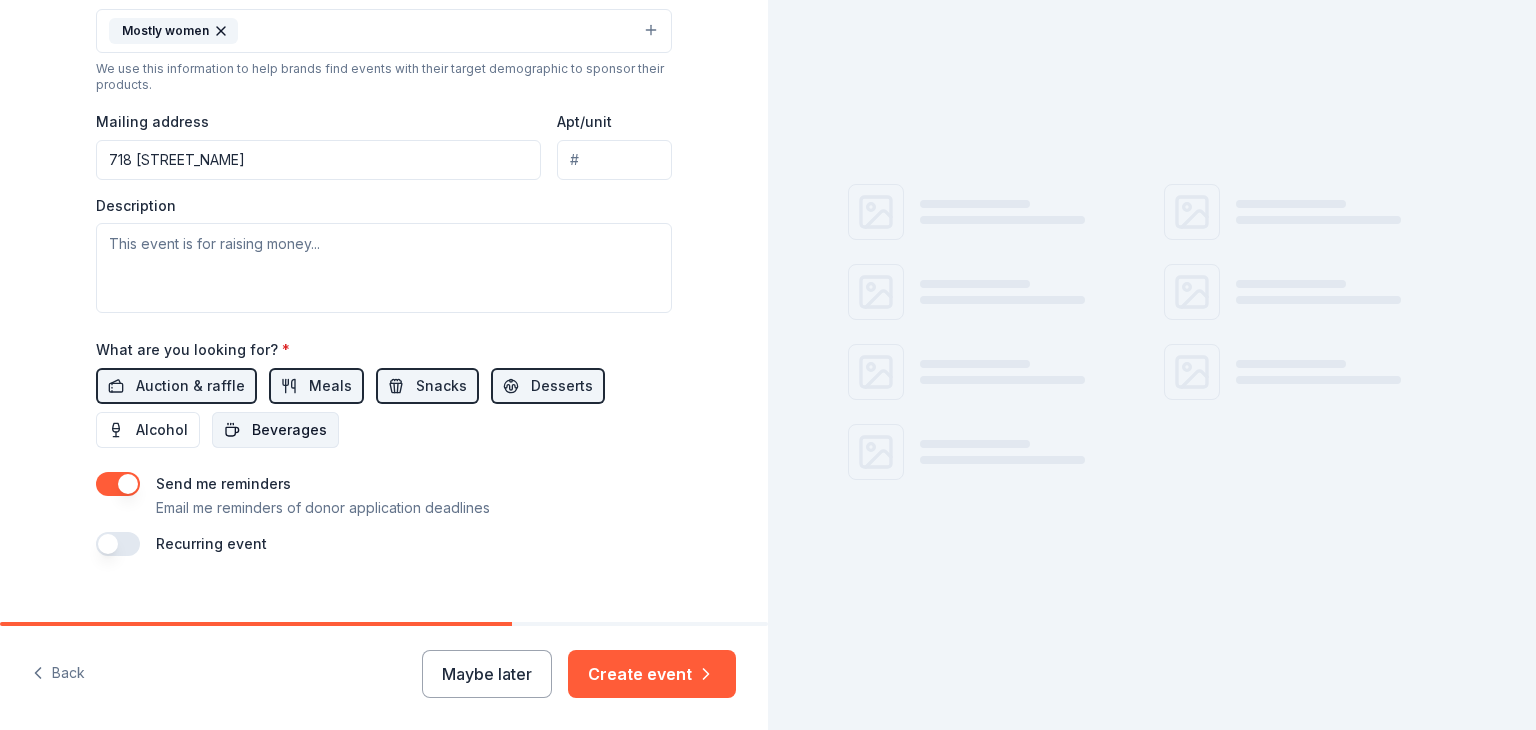 click on "Beverages" at bounding box center [289, 430] 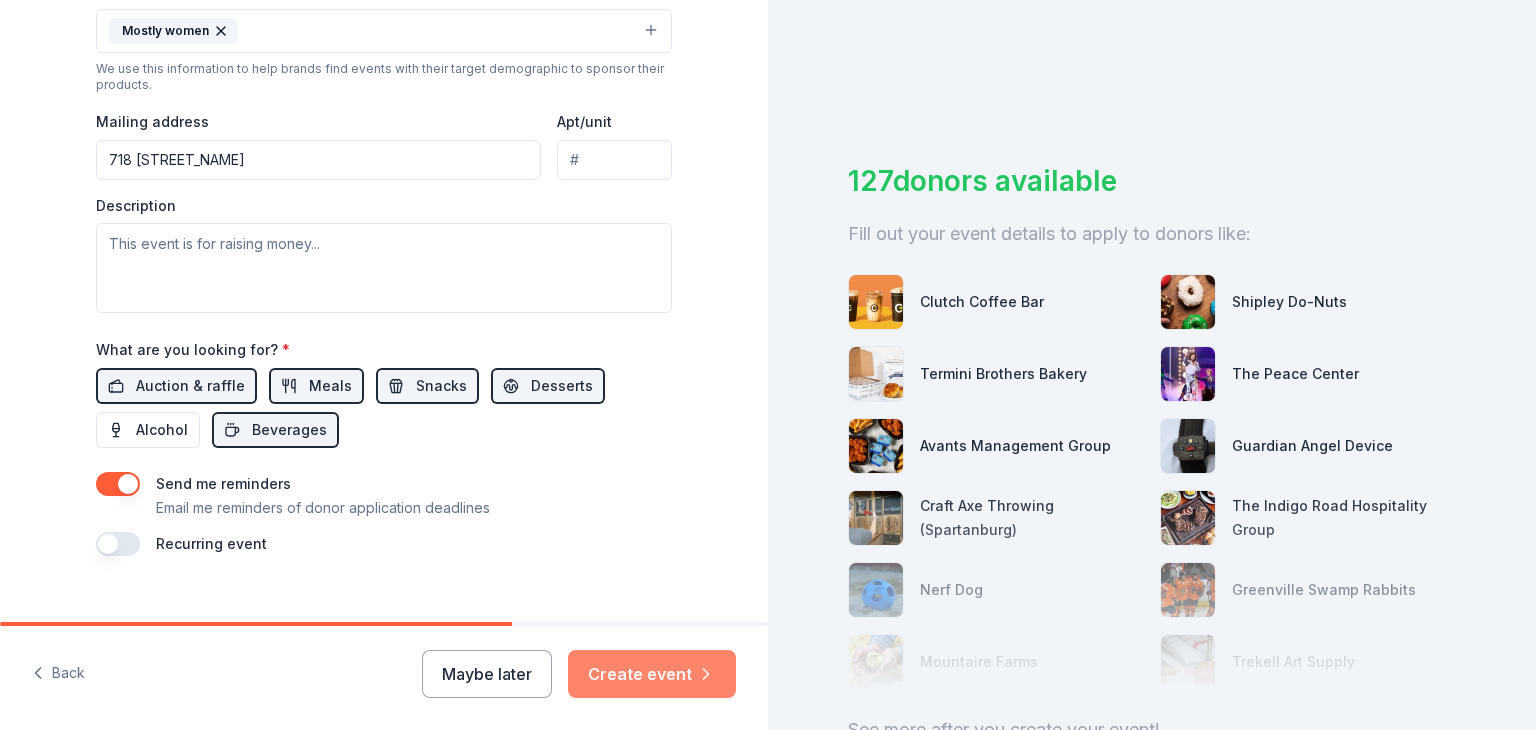 click on "Create event" at bounding box center (652, 674) 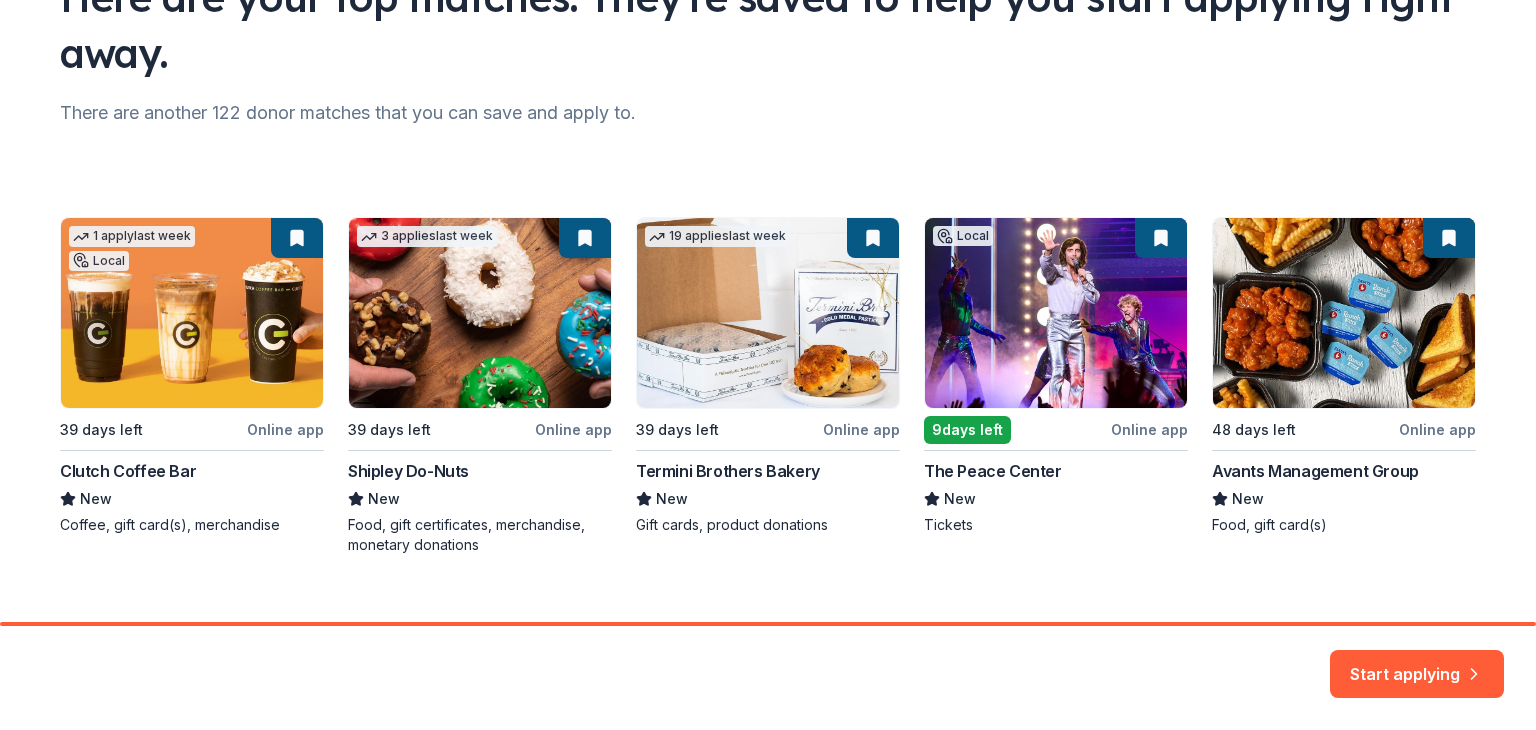 scroll, scrollTop: 219, scrollLeft: 0, axis: vertical 